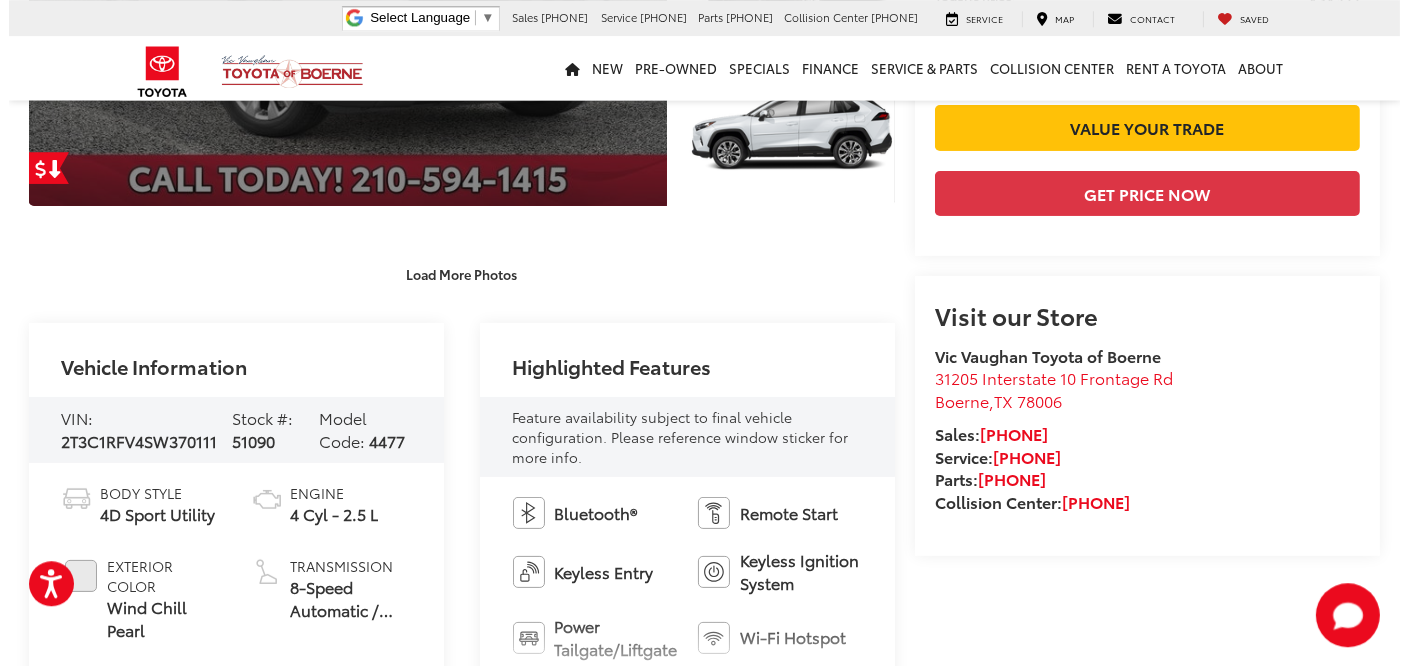 scroll, scrollTop: 0, scrollLeft: 0, axis: both 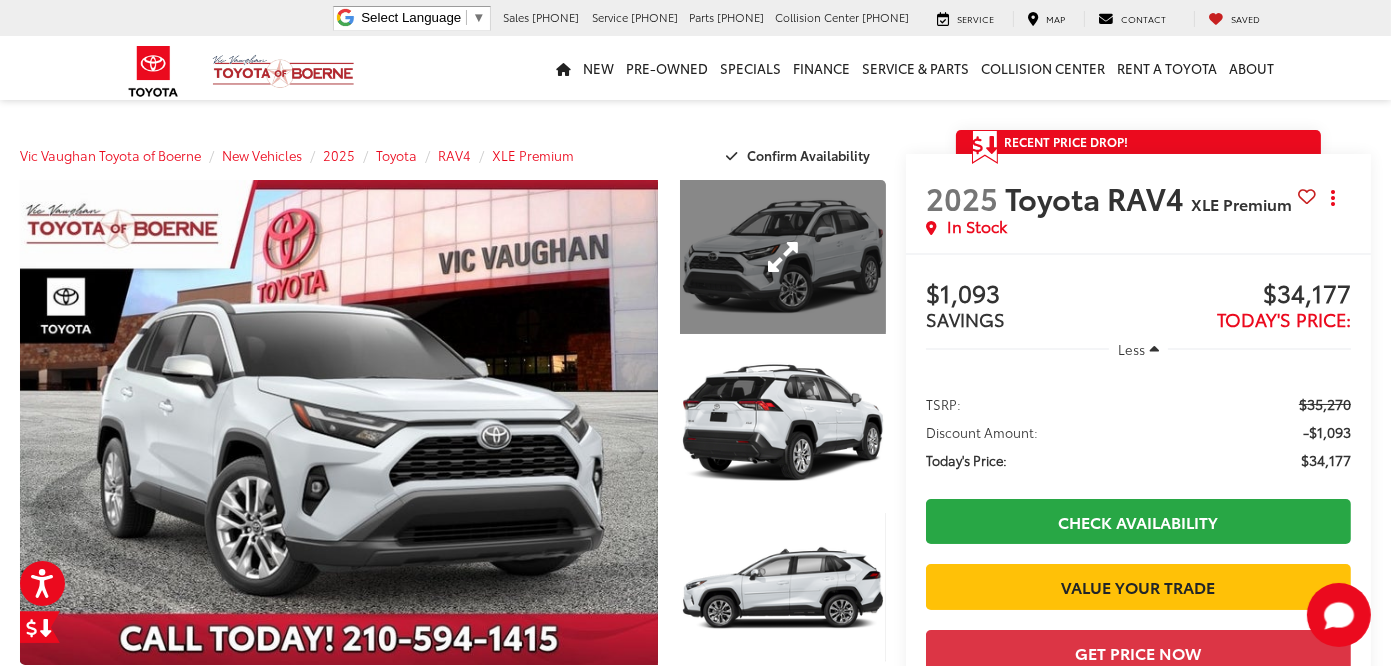 click at bounding box center (783, 257) 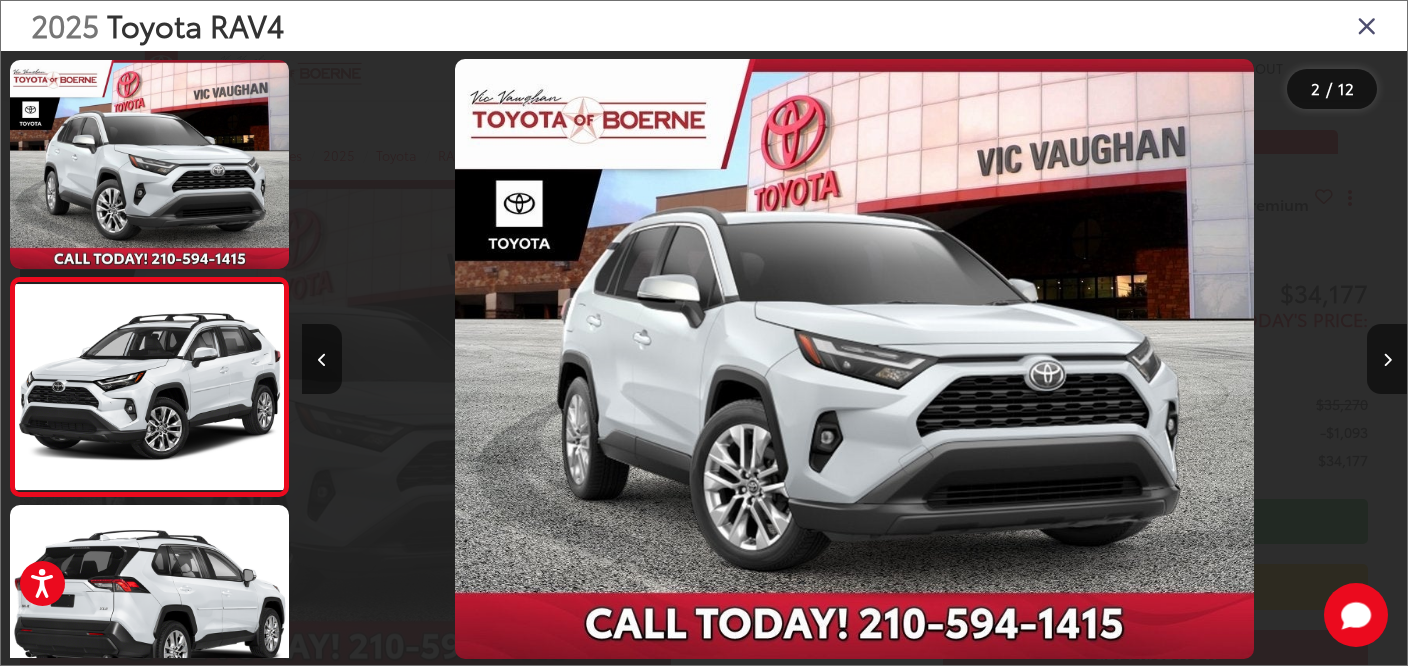 scroll, scrollTop: 212, scrollLeft: 0, axis: vertical 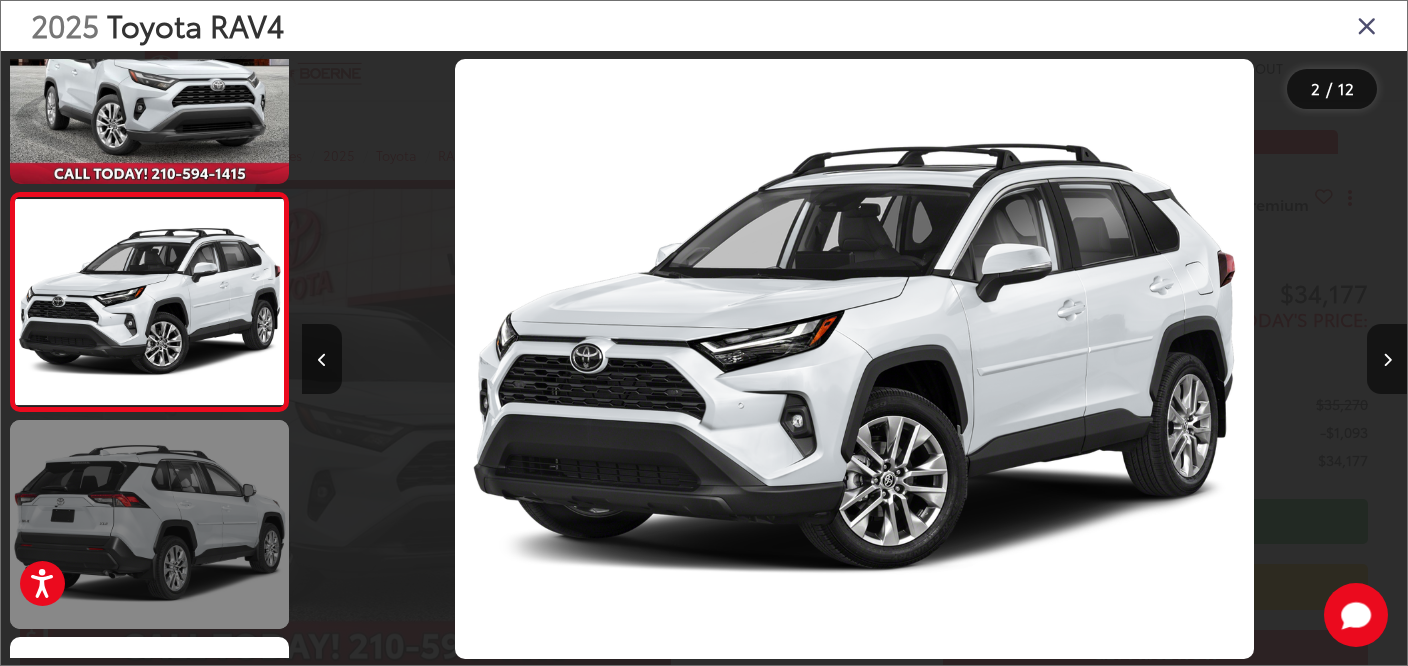 click at bounding box center (149, 524) 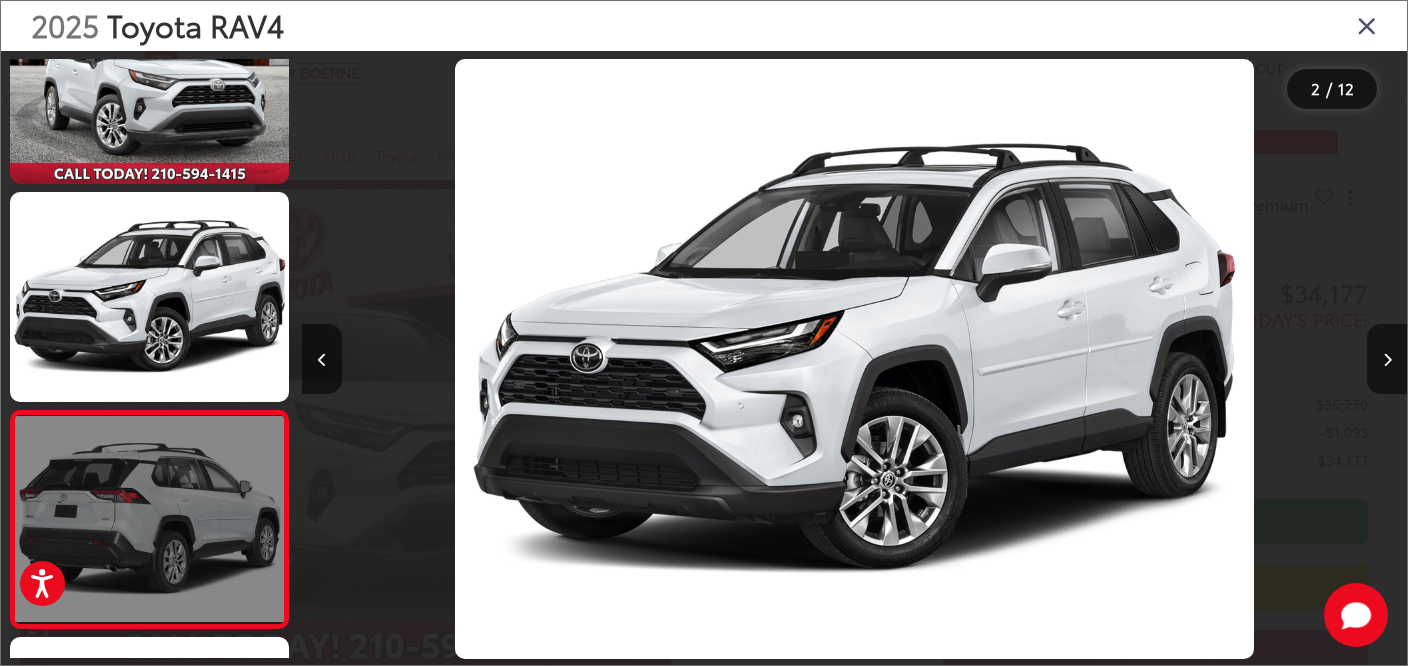 scroll, scrollTop: 0, scrollLeft: 2056, axis: horizontal 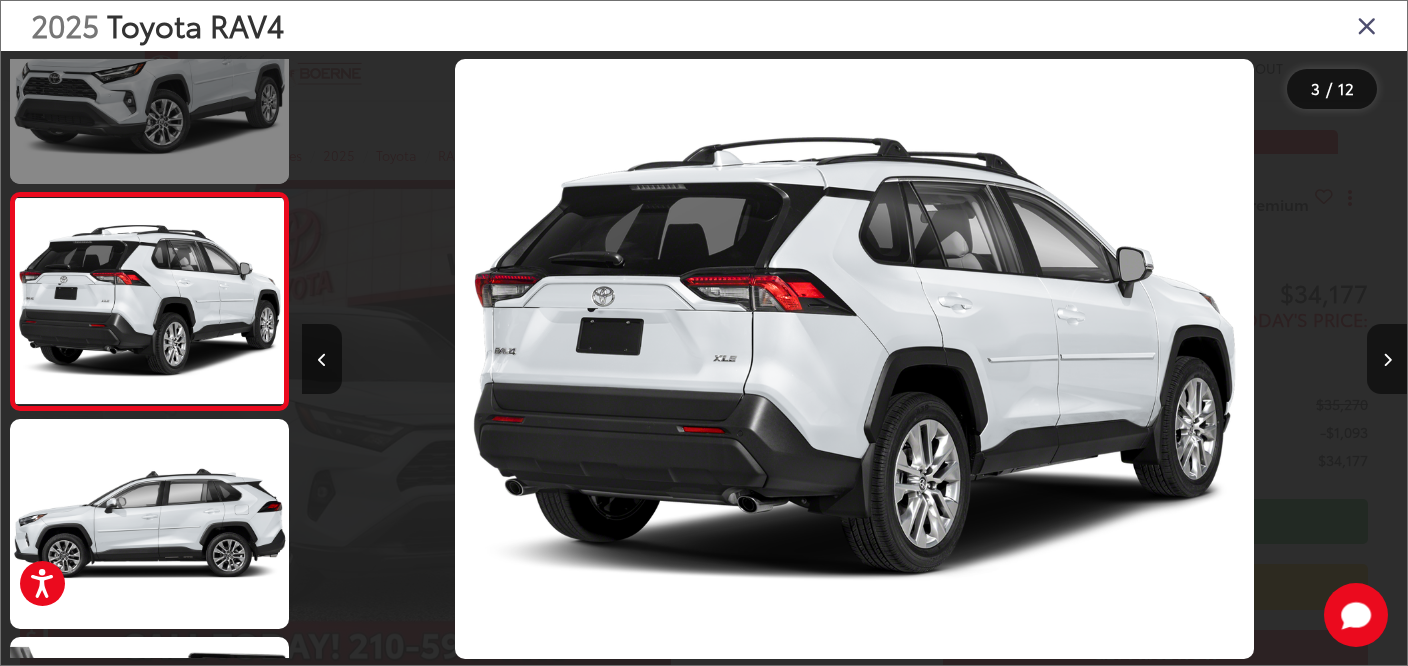 click at bounding box center (149, 78) 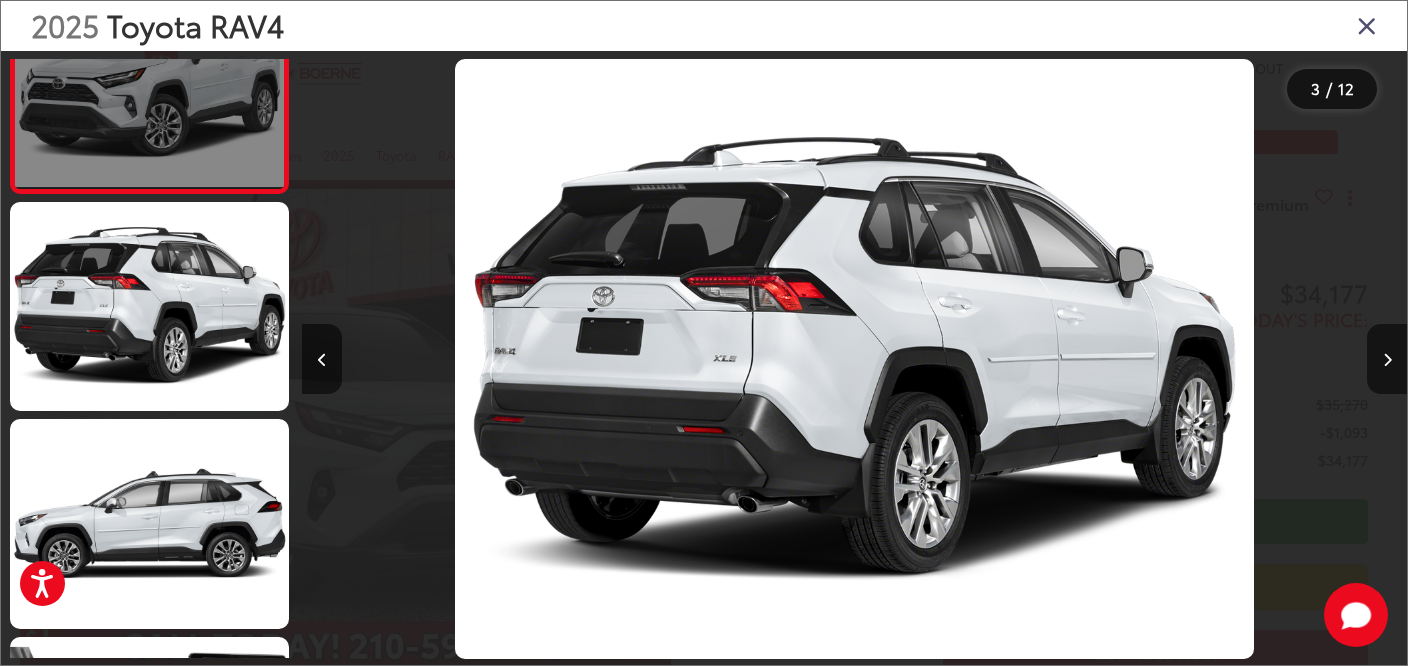 scroll, scrollTop: 121, scrollLeft: 0, axis: vertical 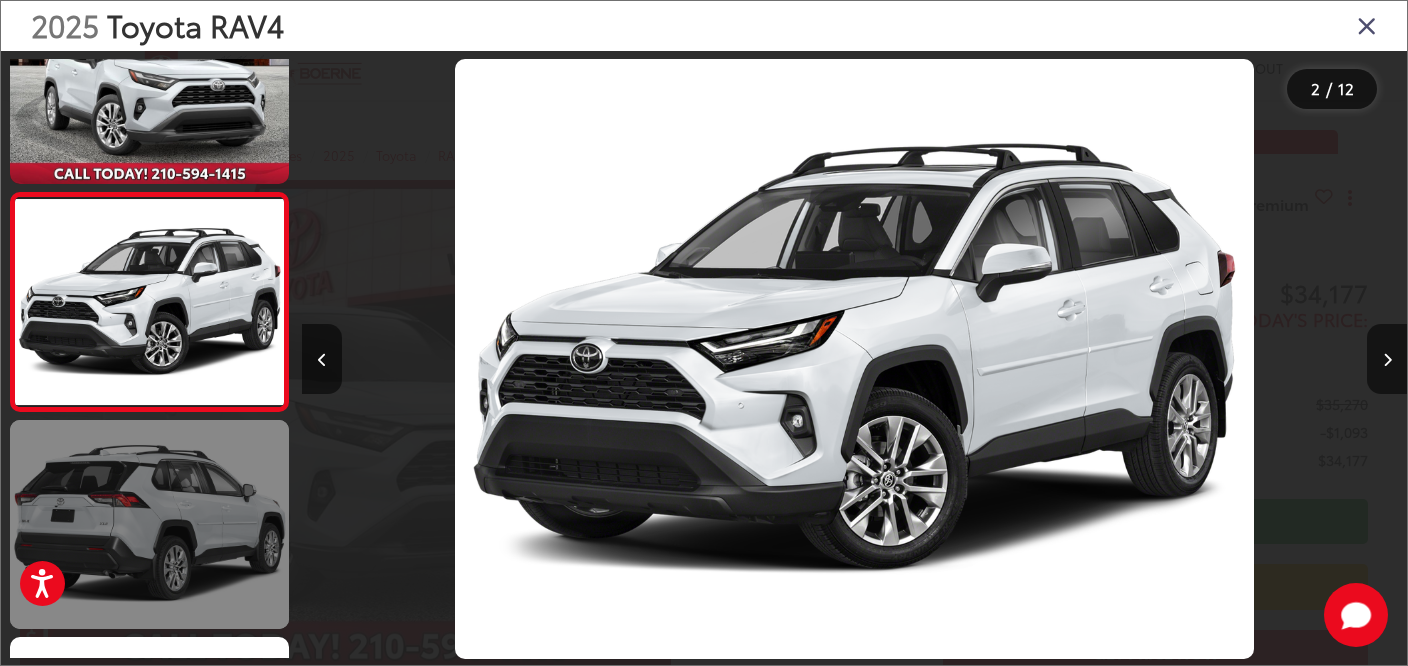 click at bounding box center [149, 524] 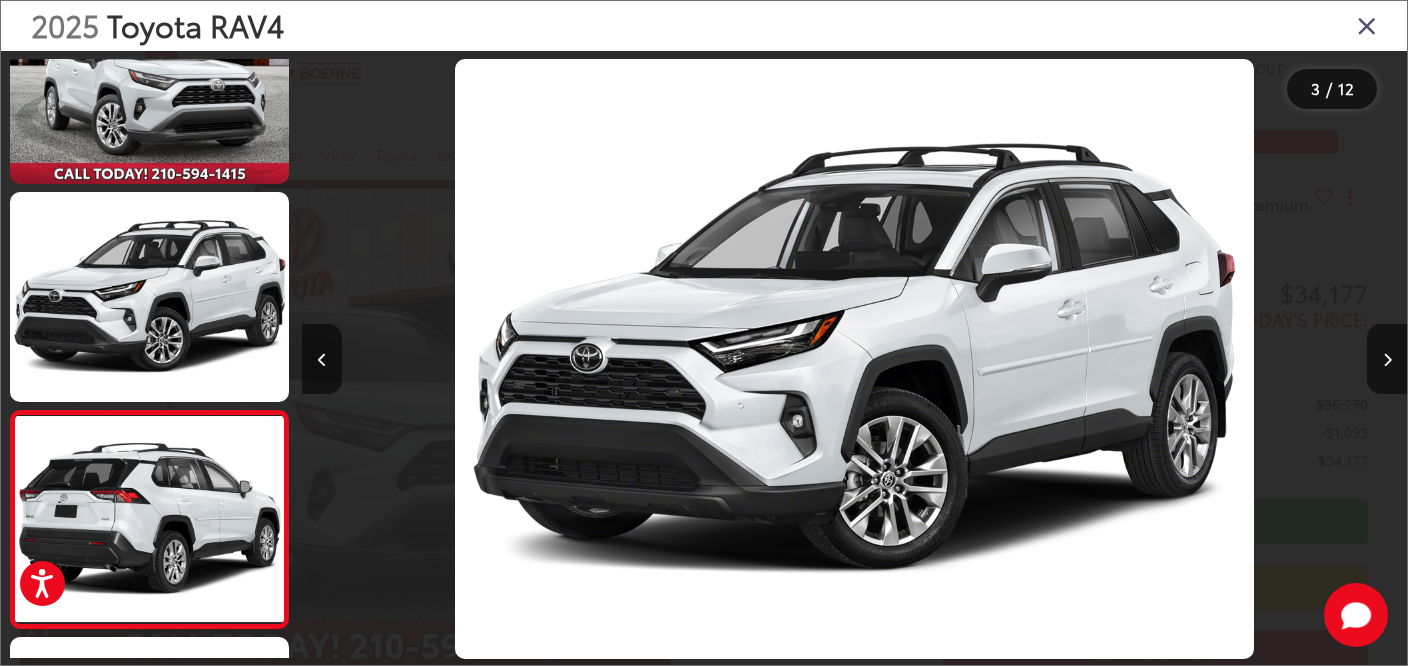 scroll, scrollTop: 0, scrollLeft: 2086, axis: horizontal 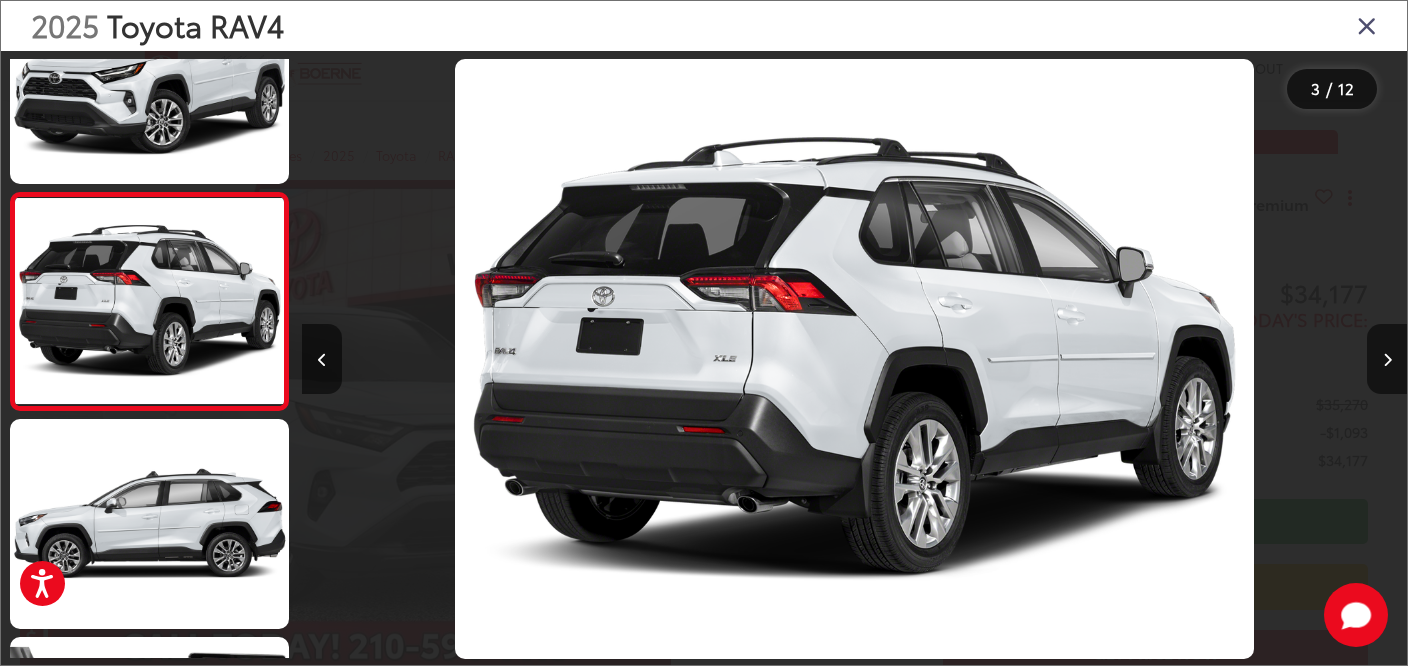 click at bounding box center (1269, 359) 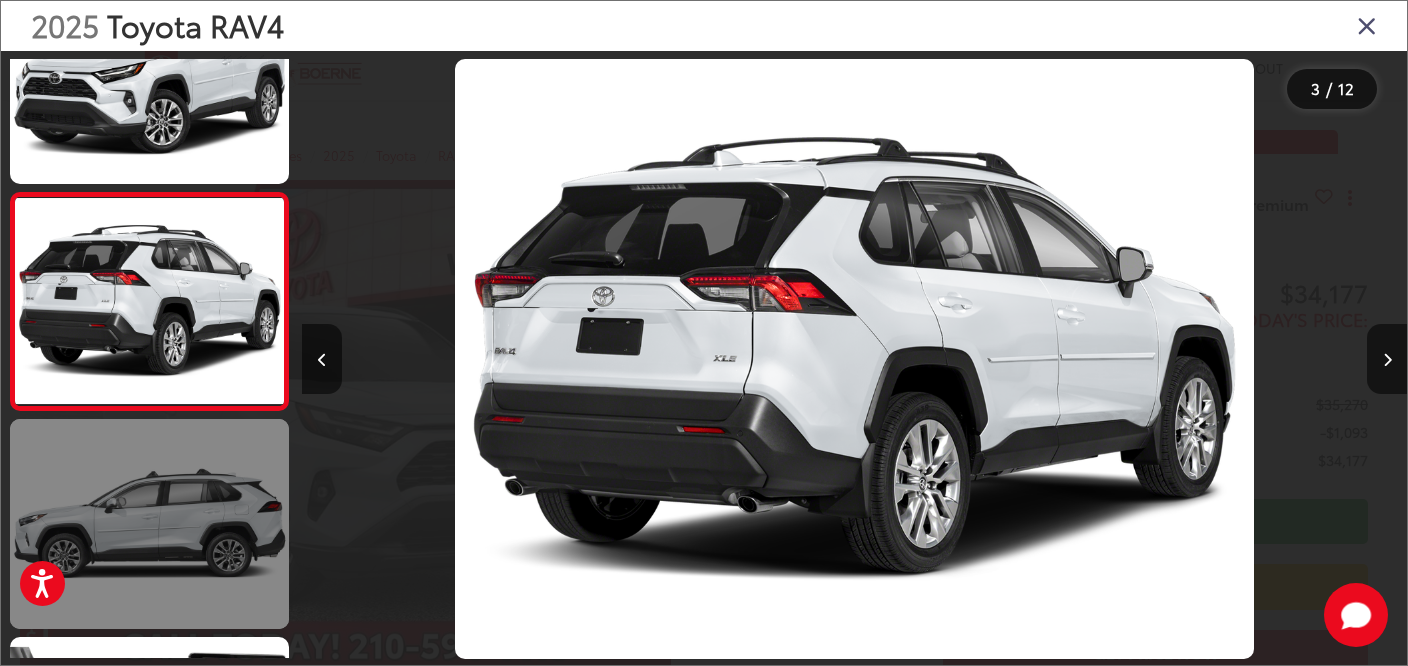 click at bounding box center (149, 523) 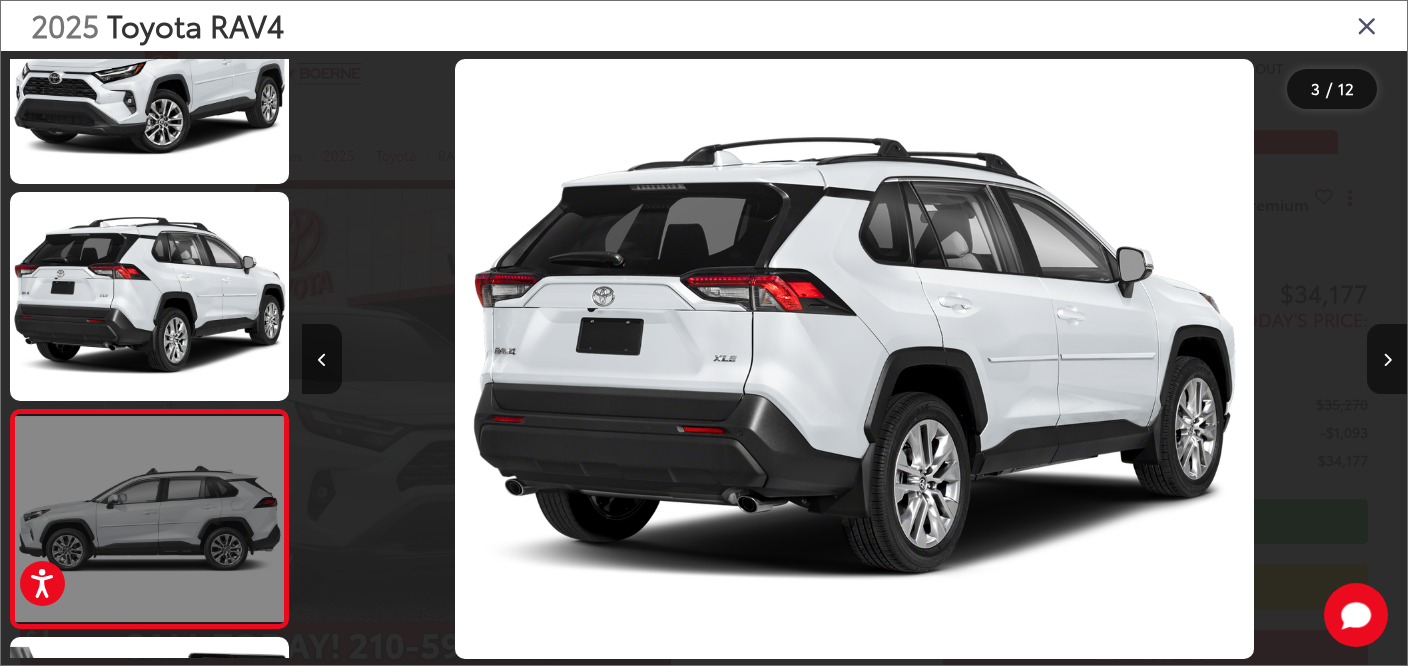 scroll, scrollTop: 0, scrollLeft: 3197, axis: horizontal 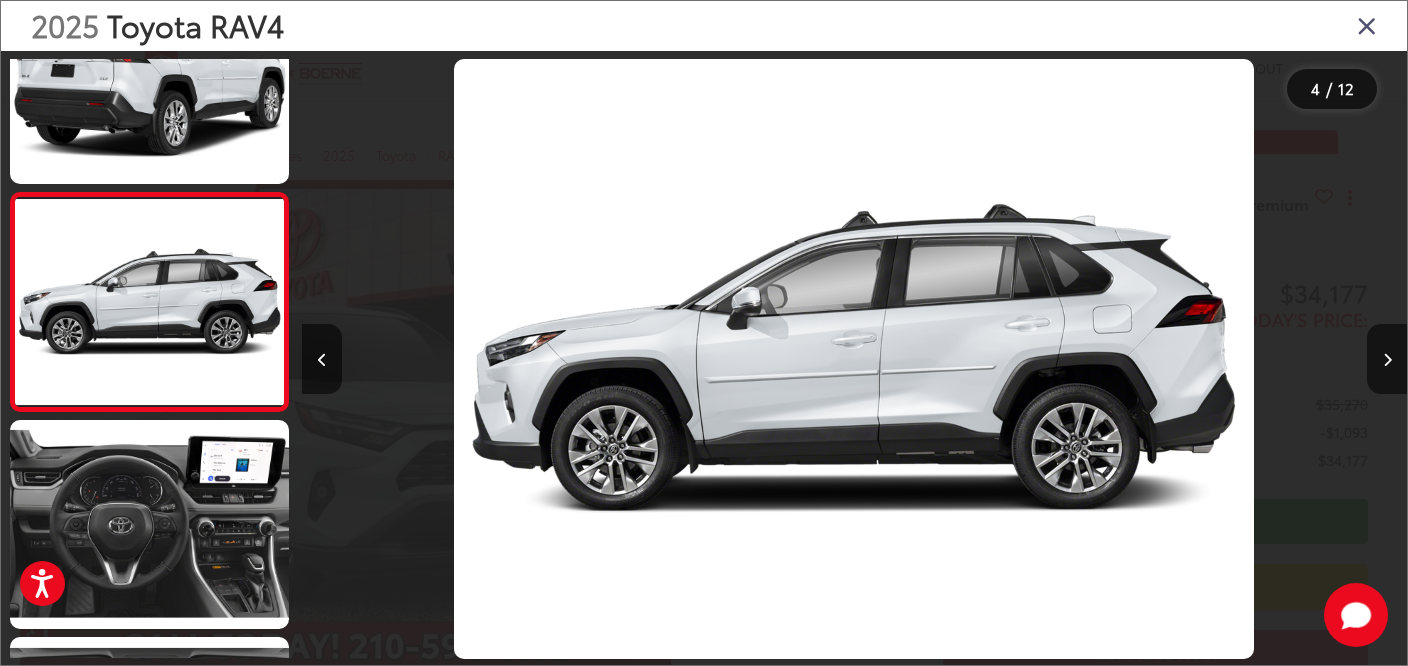 click at bounding box center (853, 358) 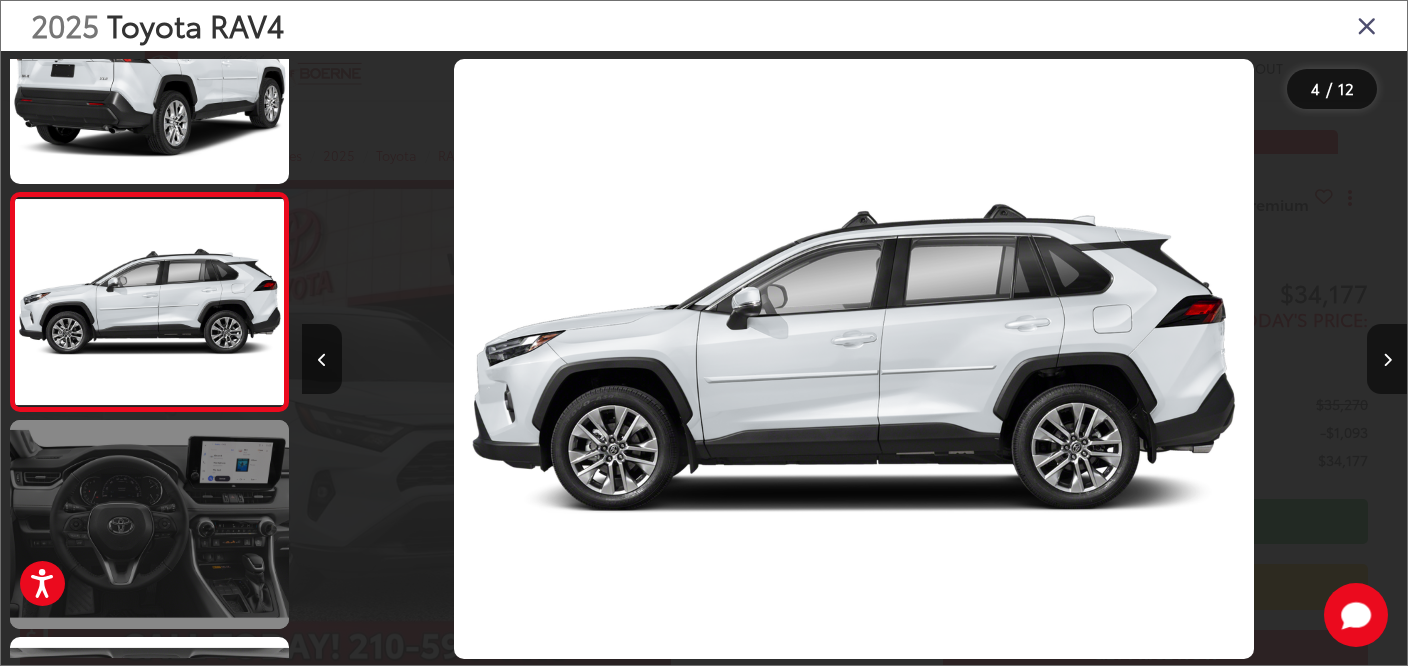 click at bounding box center [149, 524] 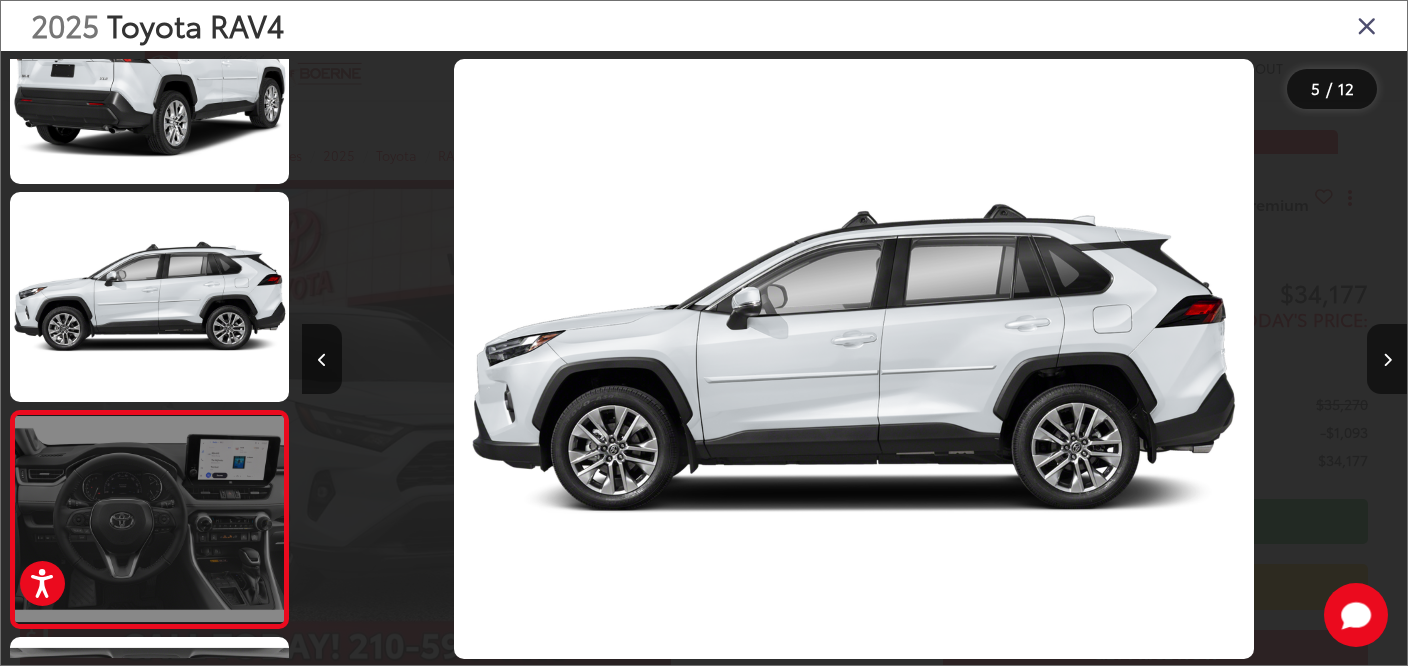 scroll, scrollTop: 0, scrollLeft: 4300, axis: horizontal 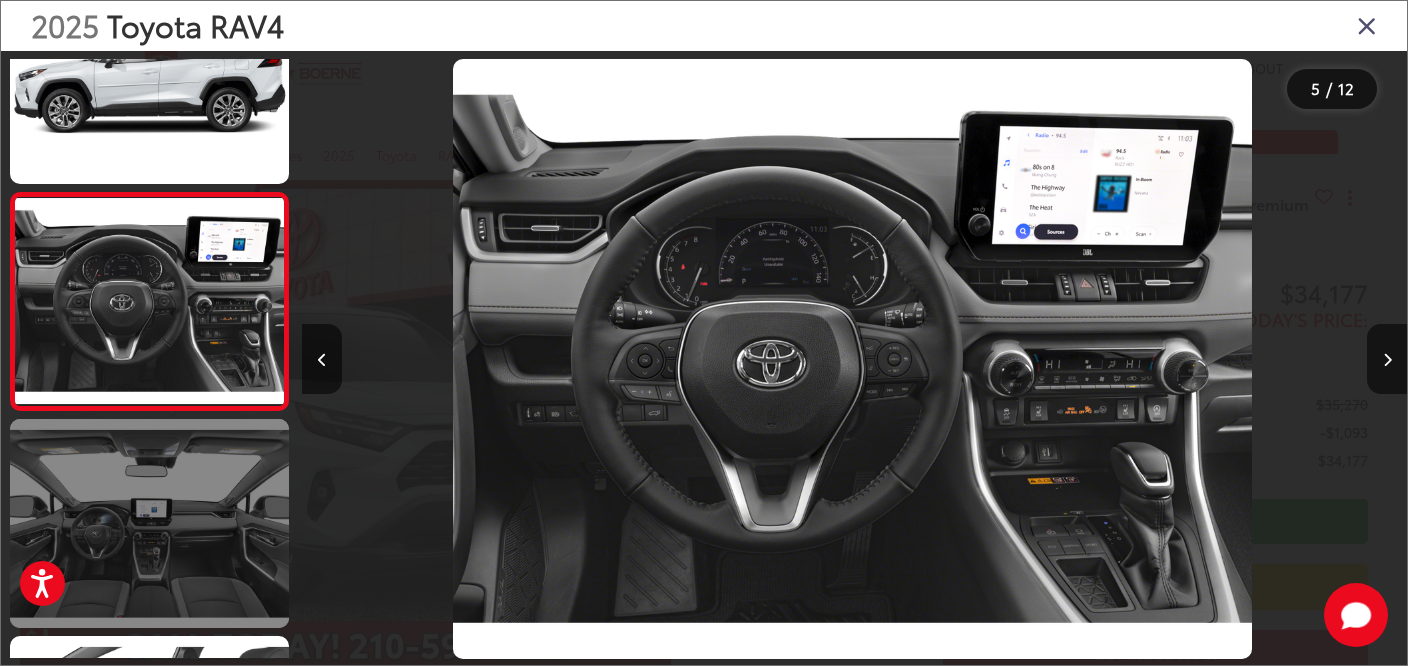 click at bounding box center [149, 523] 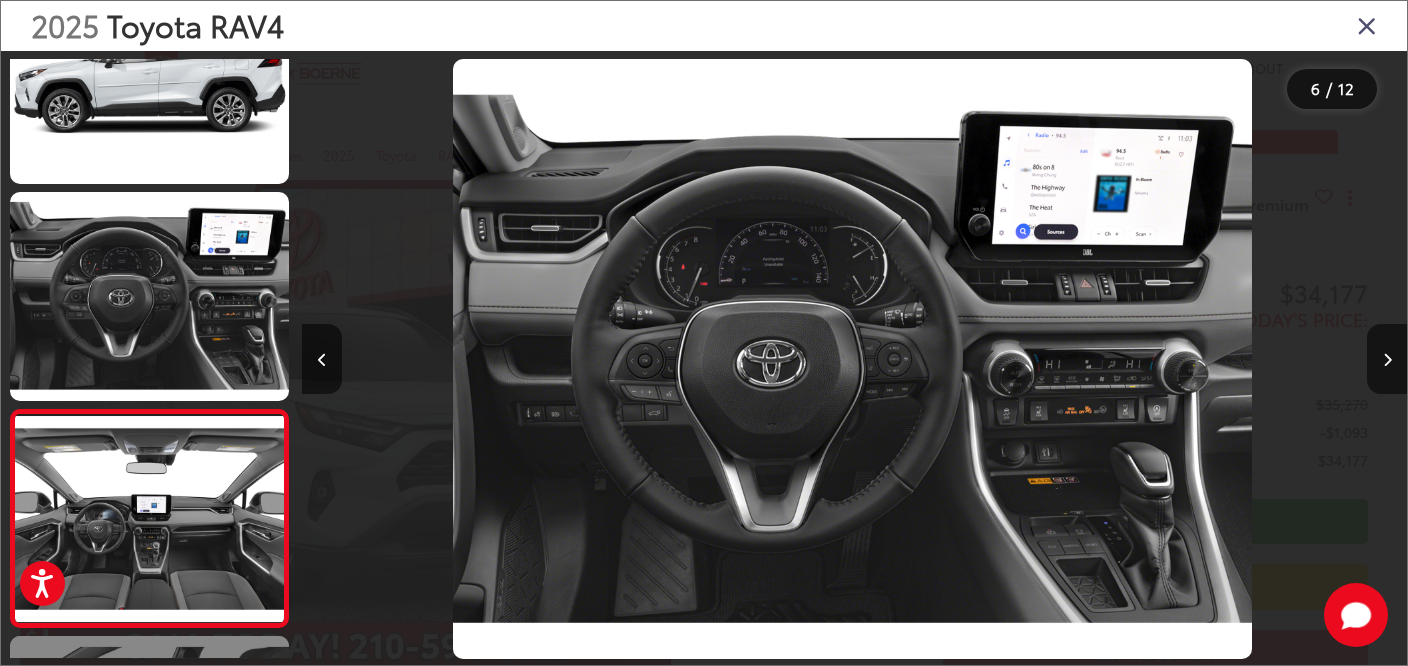 scroll, scrollTop: 0, scrollLeft: 5405, axis: horizontal 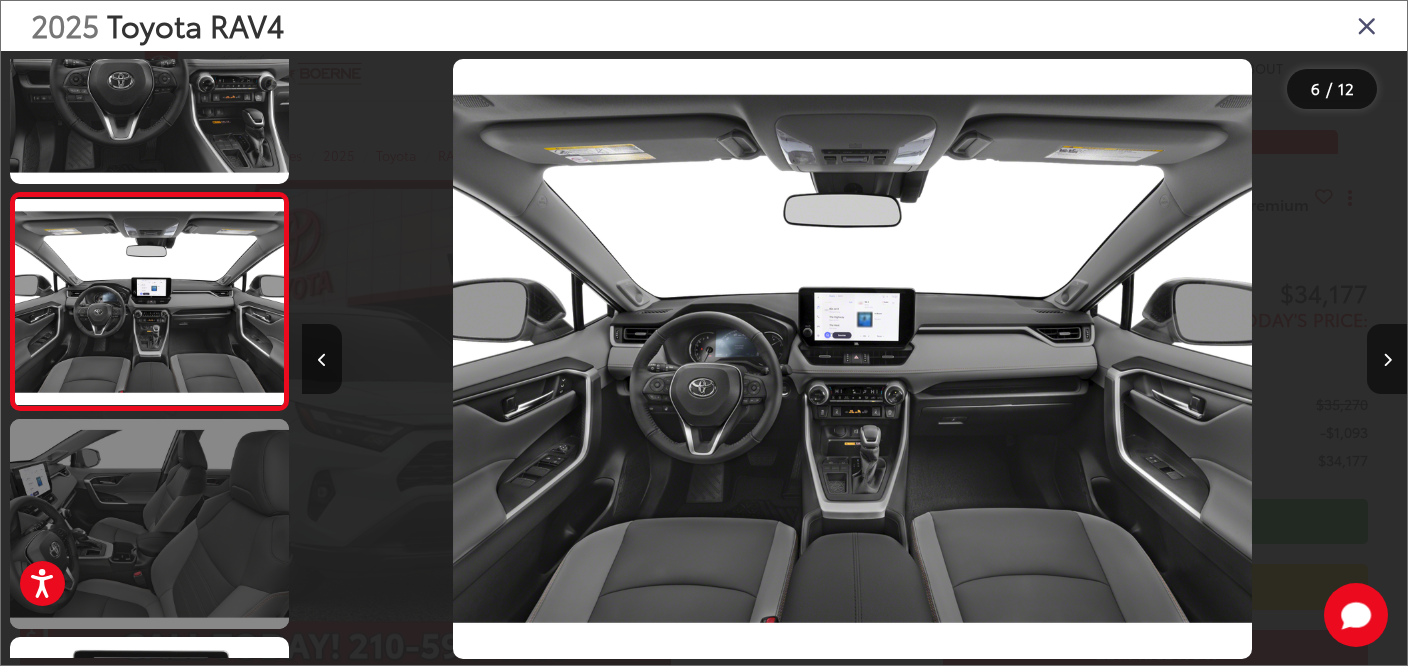 click at bounding box center [149, 523] 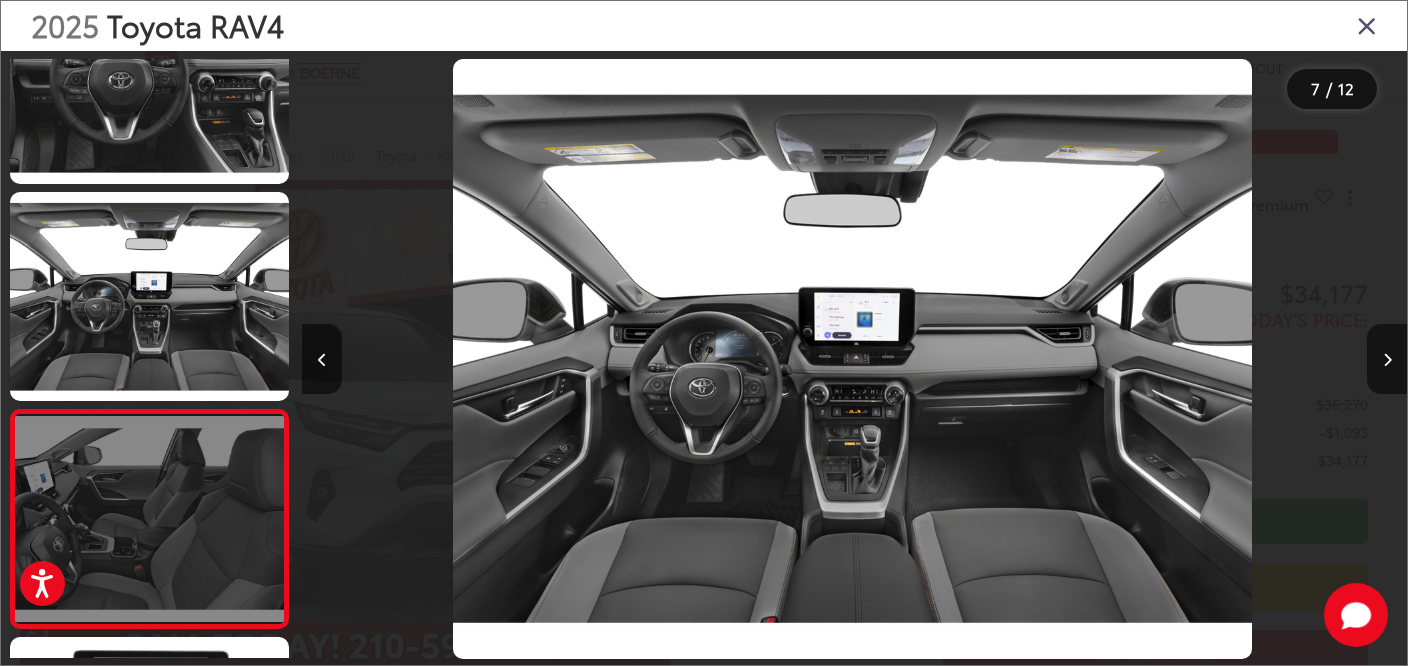 scroll, scrollTop: 0, scrollLeft: 6519, axis: horizontal 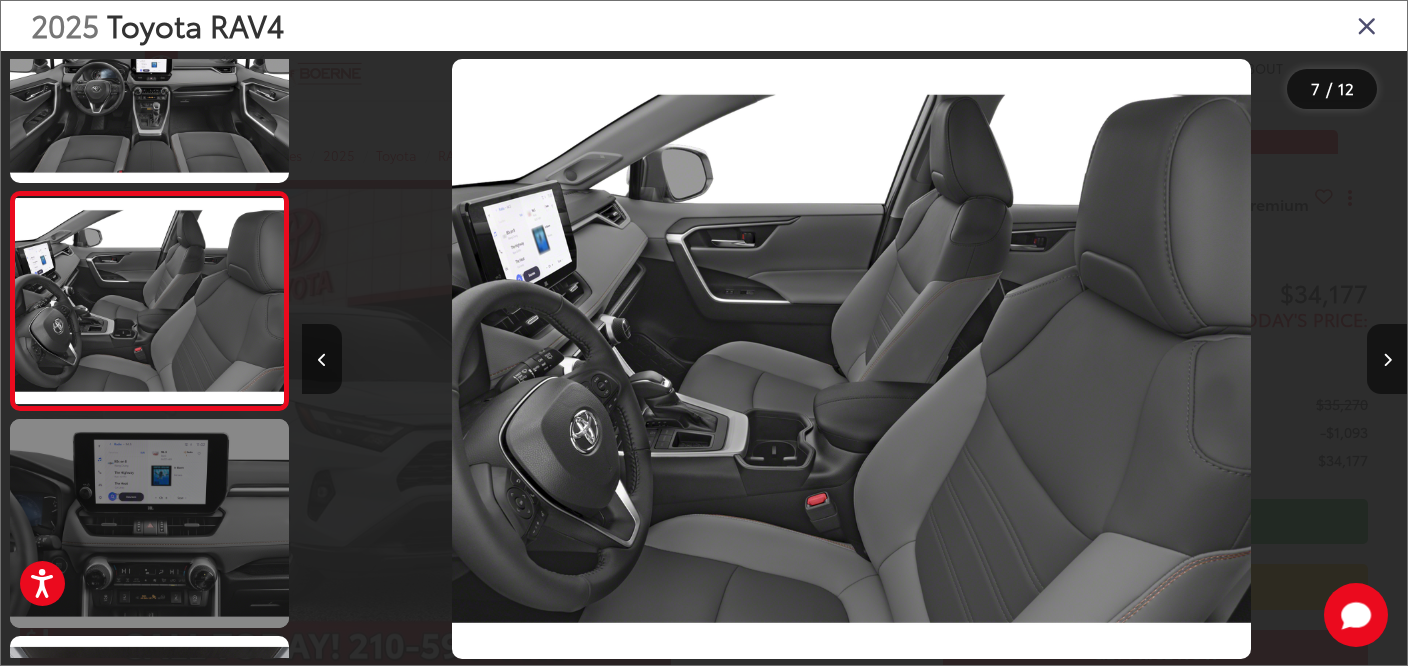 click at bounding box center [149, 523] 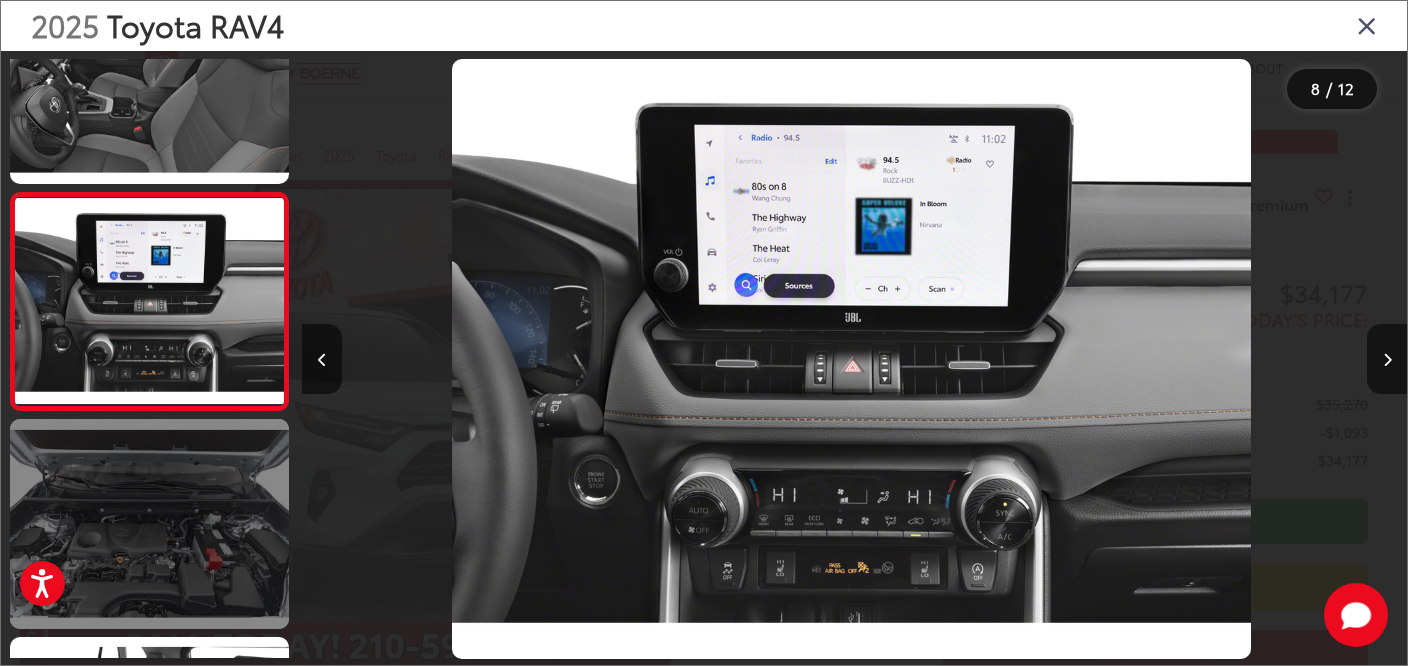 click at bounding box center [149, 523] 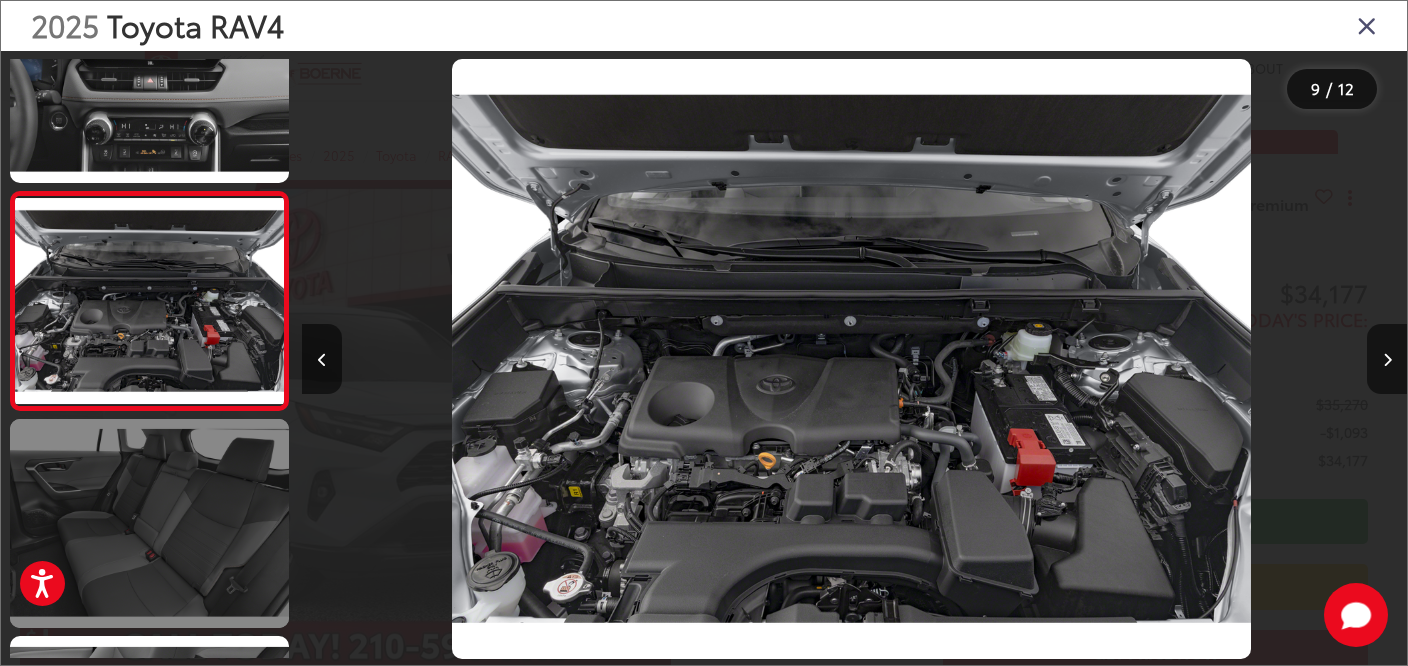 click at bounding box center [149, 523] 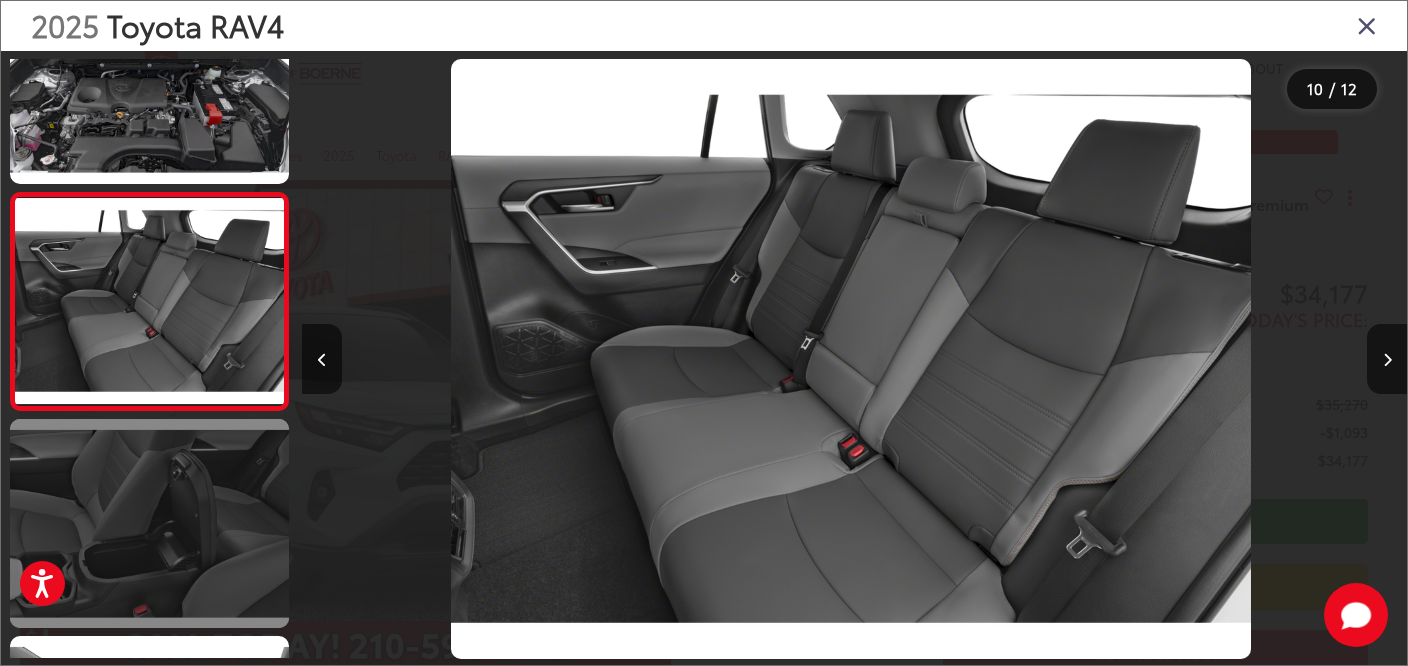 click at bounding box center (149, 523) 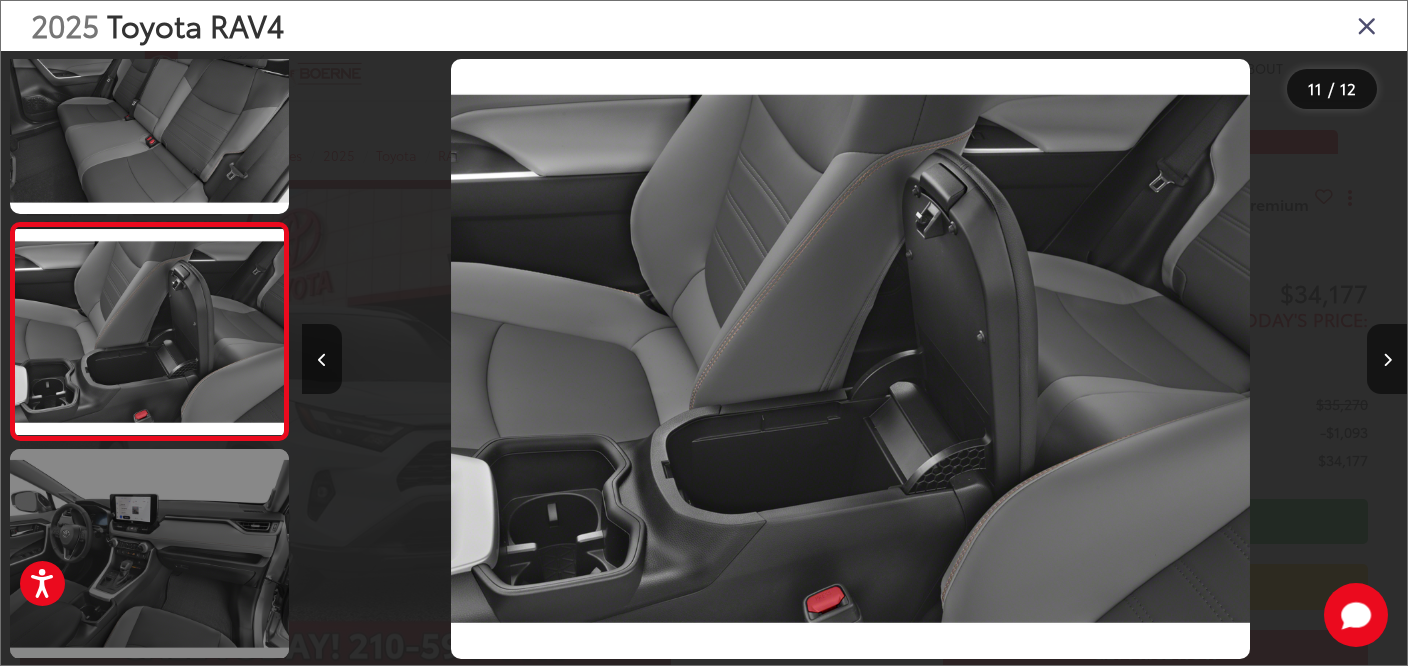 click at bounding box center [149, 553] 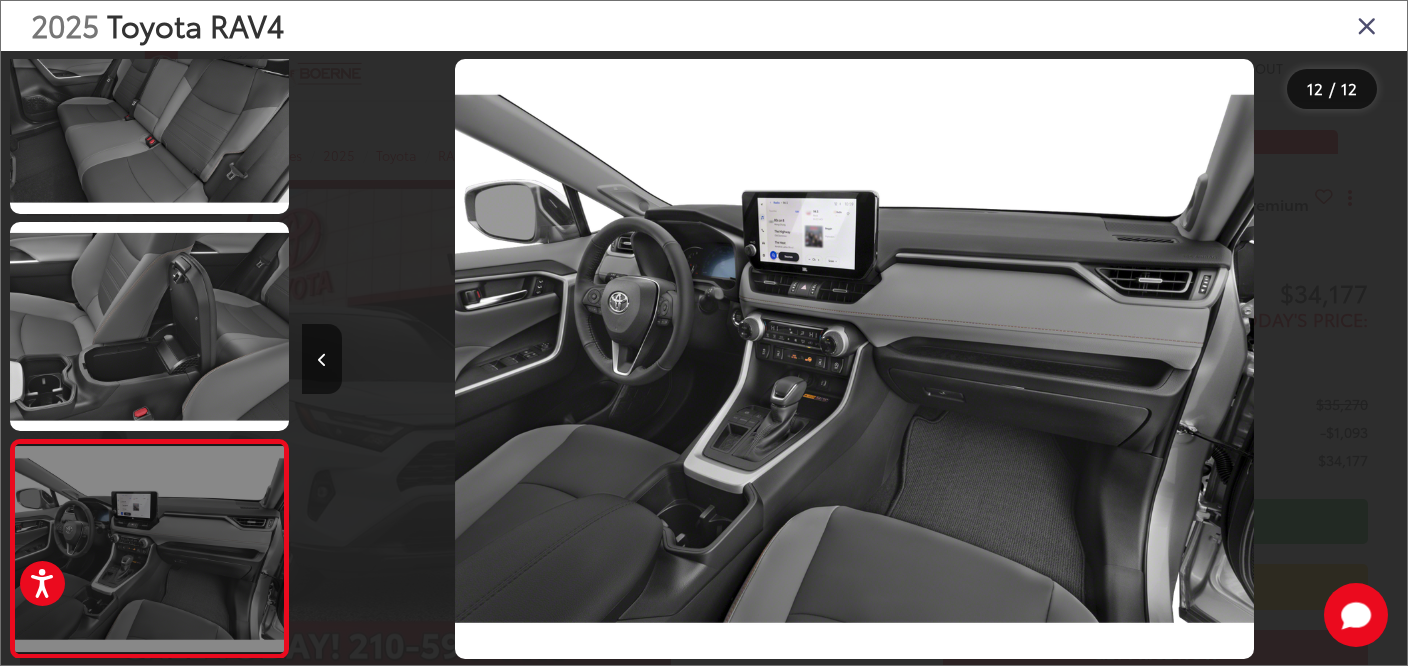 click at bounding box center [149, 548] 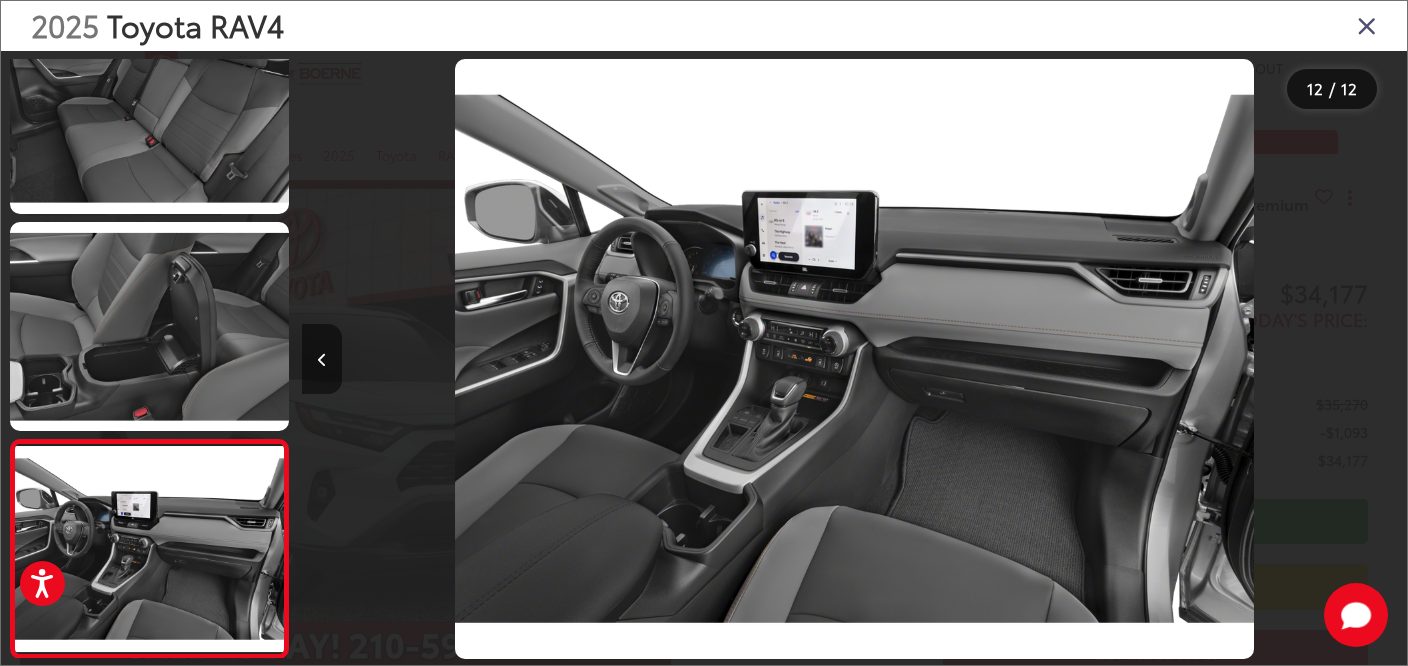 click at bounding box center [322, 359] 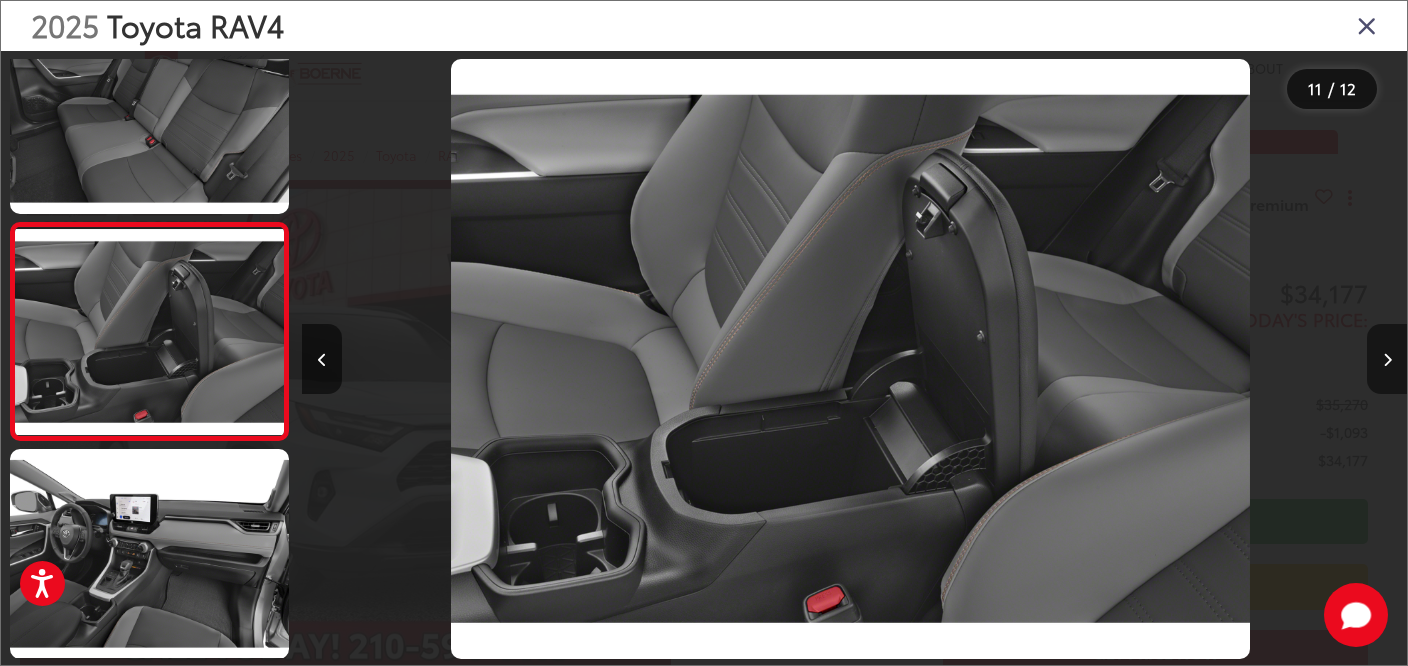 click at bounding box center (1387, 360) 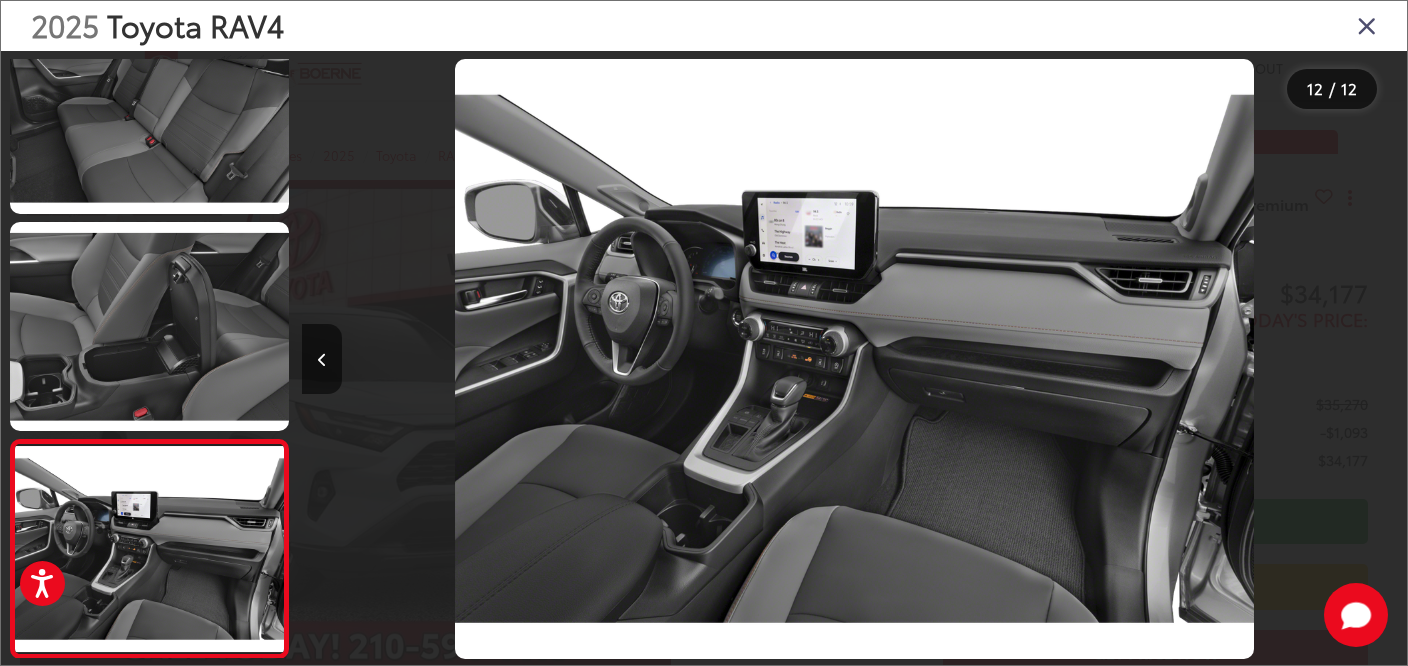 click on "2025   Toyota RAV4
[NUMBER]
/
[NUMBER]" at bounding box center [704, 333] 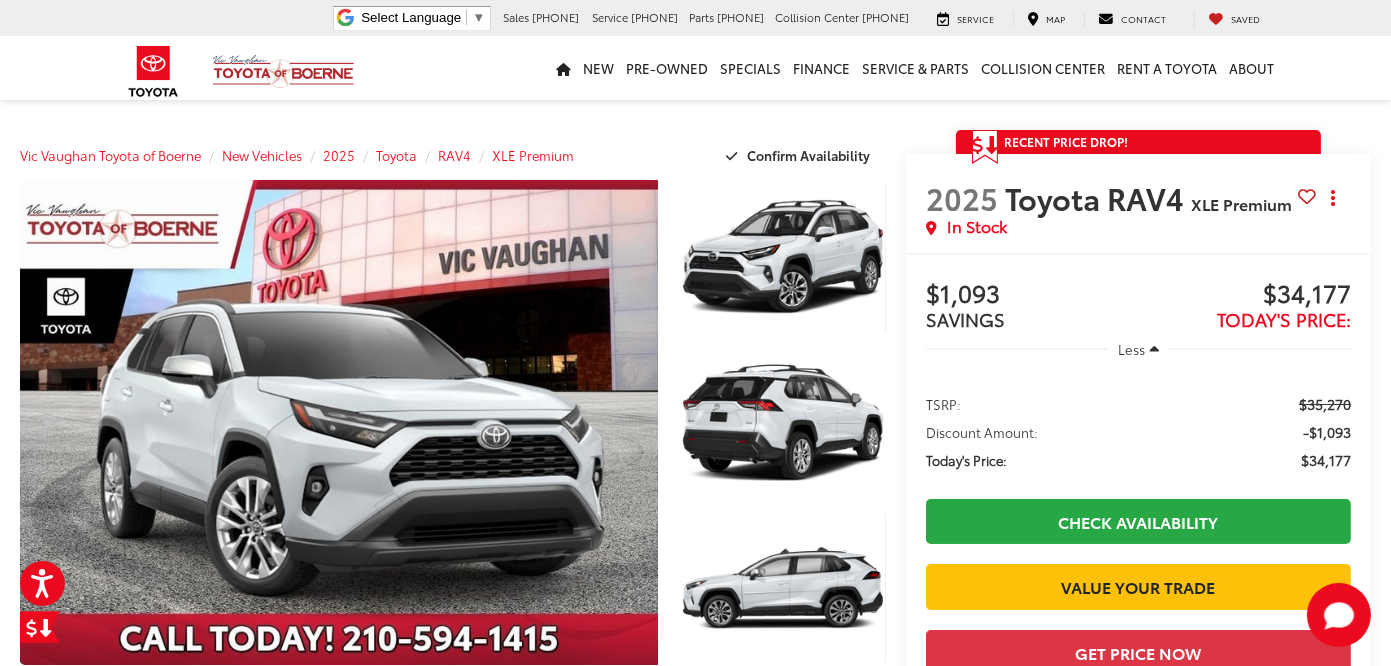 drag, startPoint x: 1018, startPoint y: 246, endPoint x: 947, endPoint y: 254, distance: 71.44928 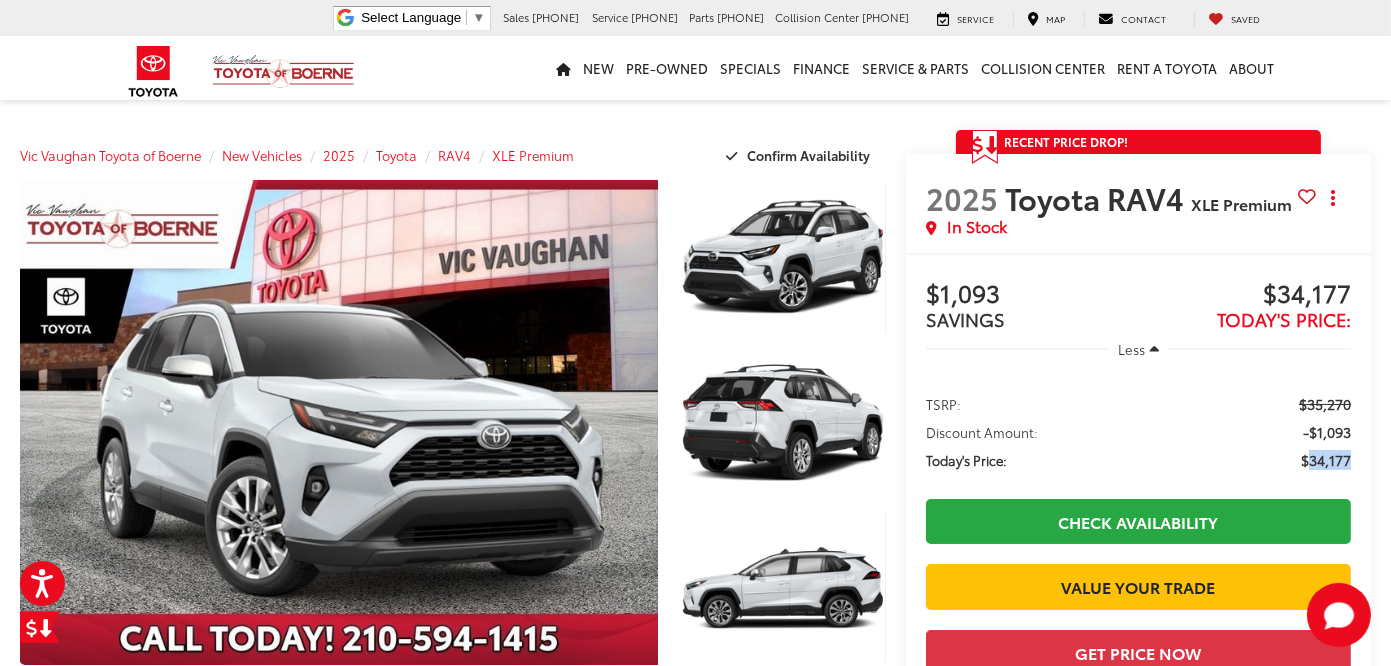 drag, startPoint x: 1354, startPoint y: 483, endPoint x: 1302, endPoint y: 480, distance: 52.086468 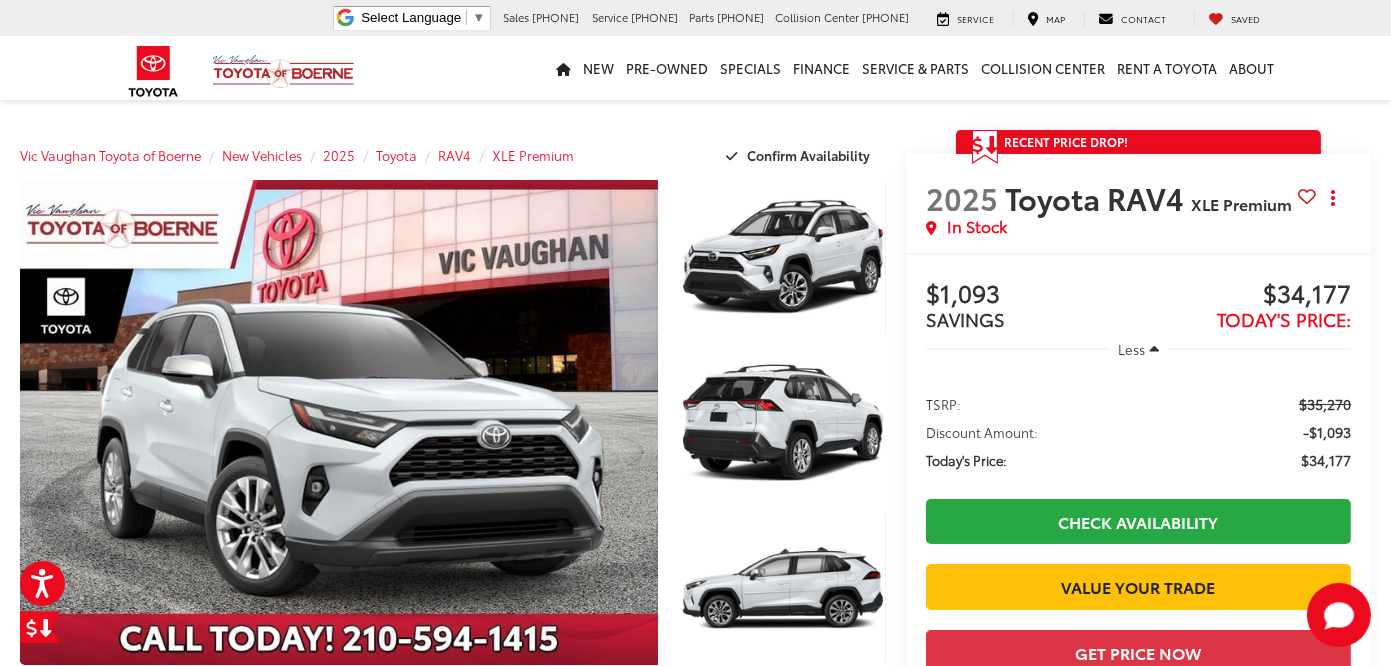 click on "TSRP:
$[PRICE]
Discount Amount:
$[PRICE]
Today's Price:
$[PRICE]" at bounding box center (1138, 430) 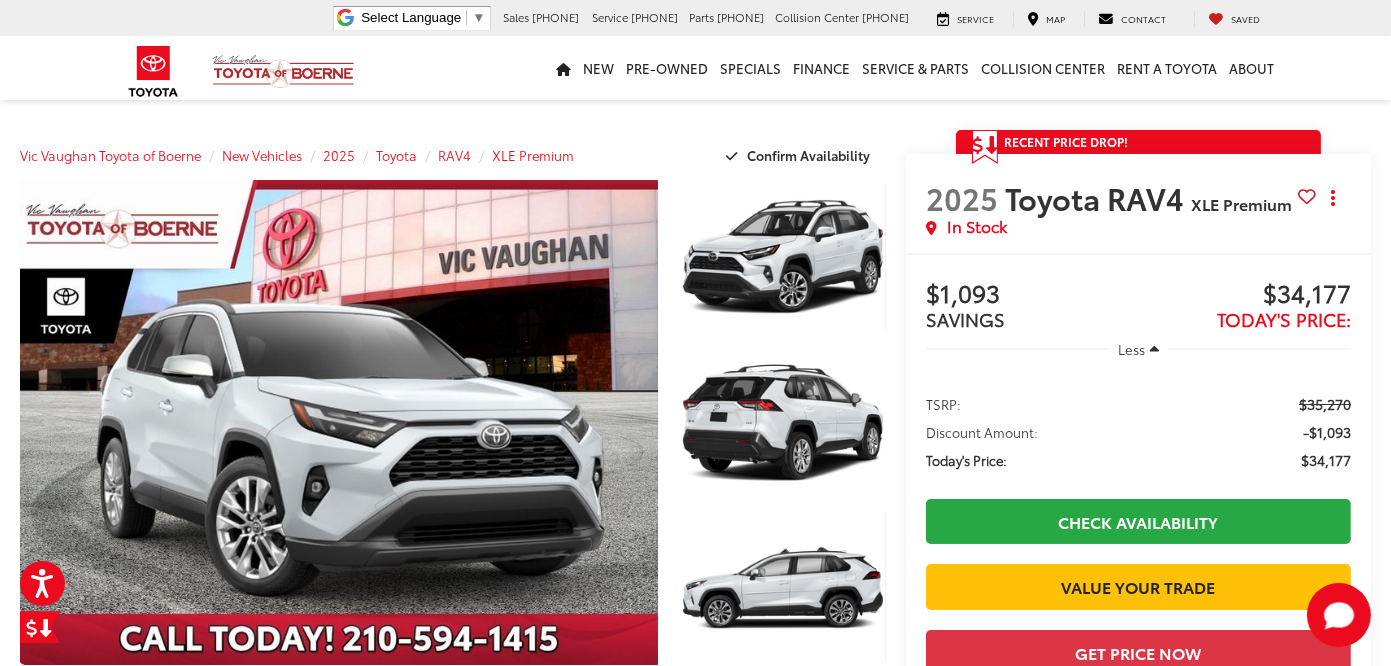 click on "$34,177" at bounding box center [1326, 460] 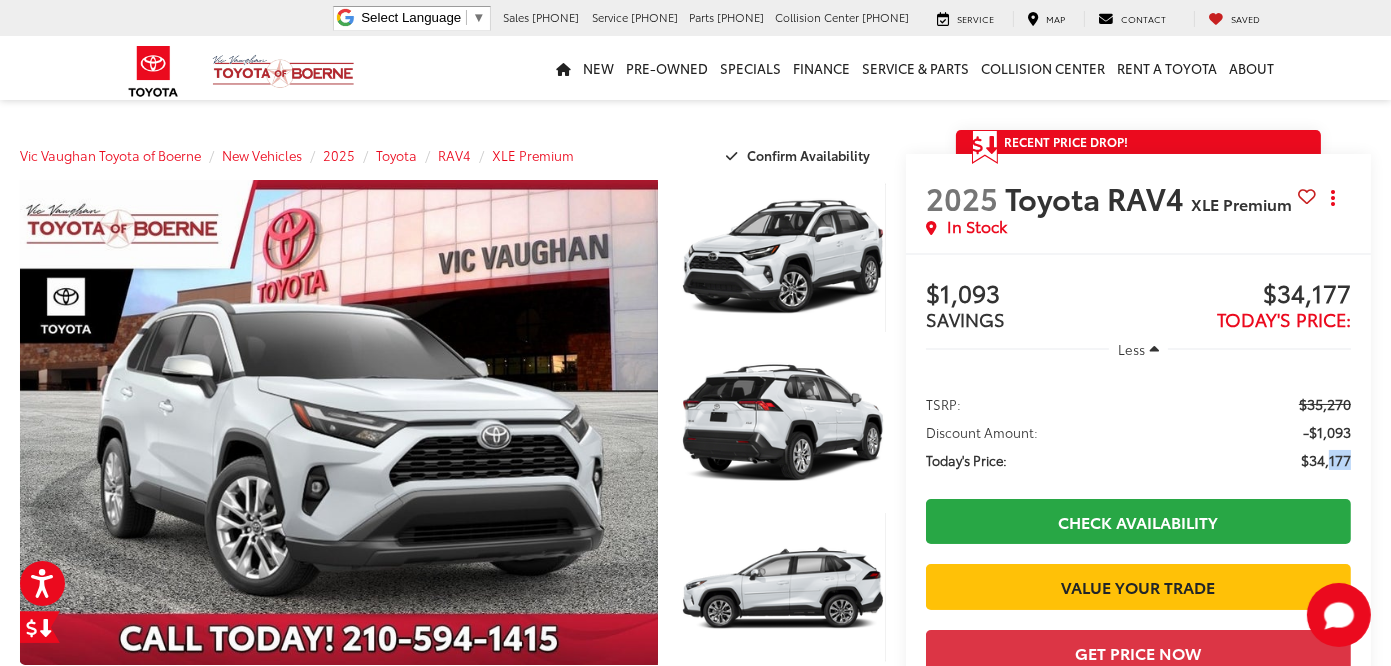 click on "$34,177" at bounding box center (1326, 460) 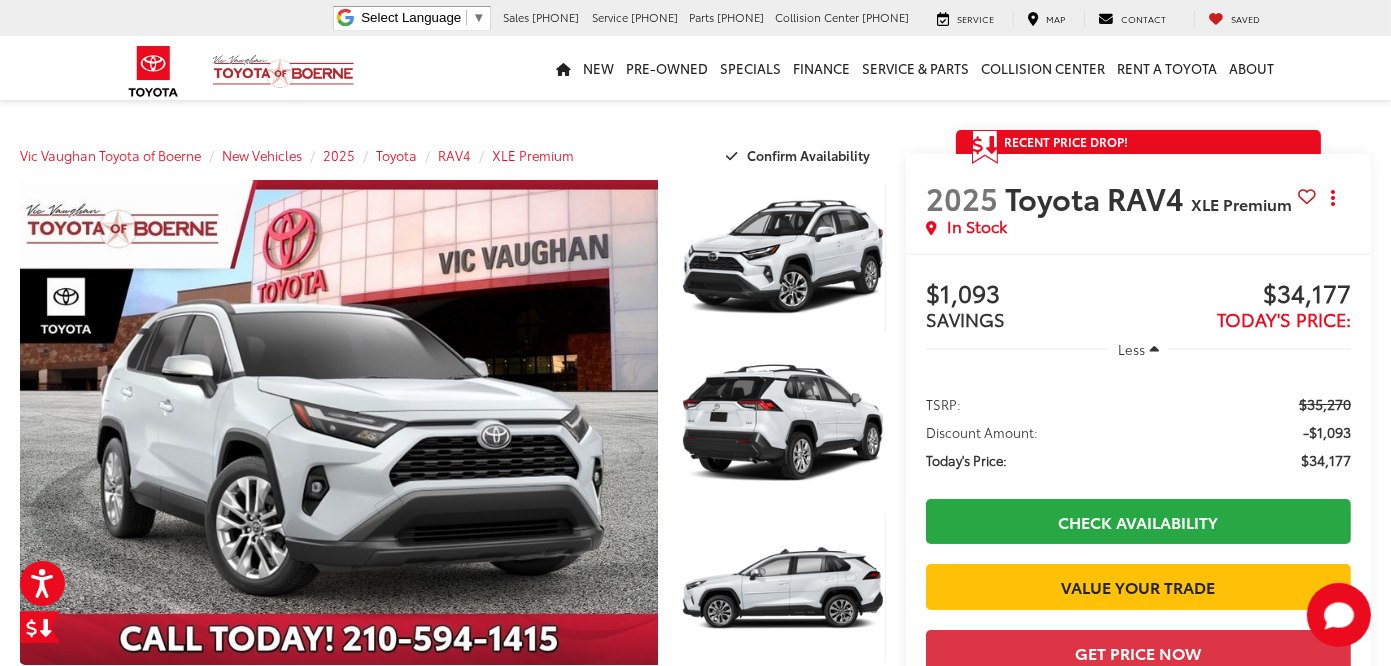click on "$34,177" at bounding box center (1326, 460) 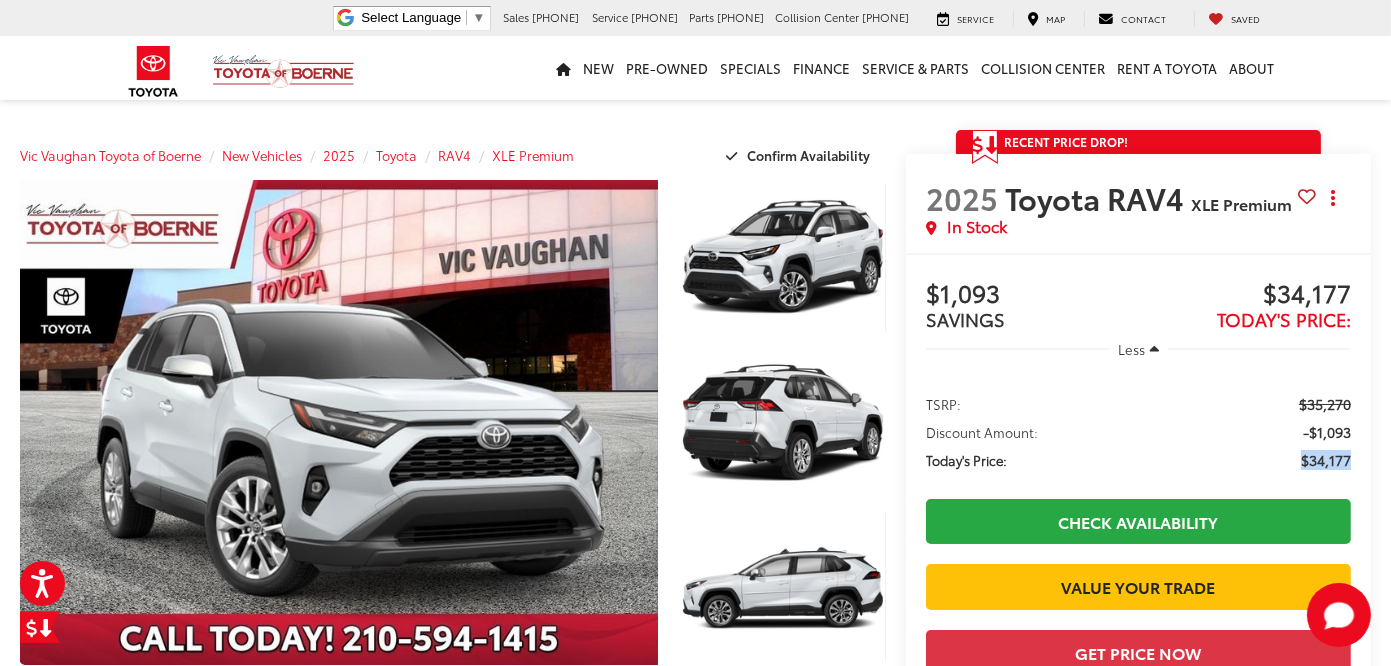 drag, startPoint x: 1351, startPoint y: 477, endPoint x: 1296, endPoint y: 477, distance: 55 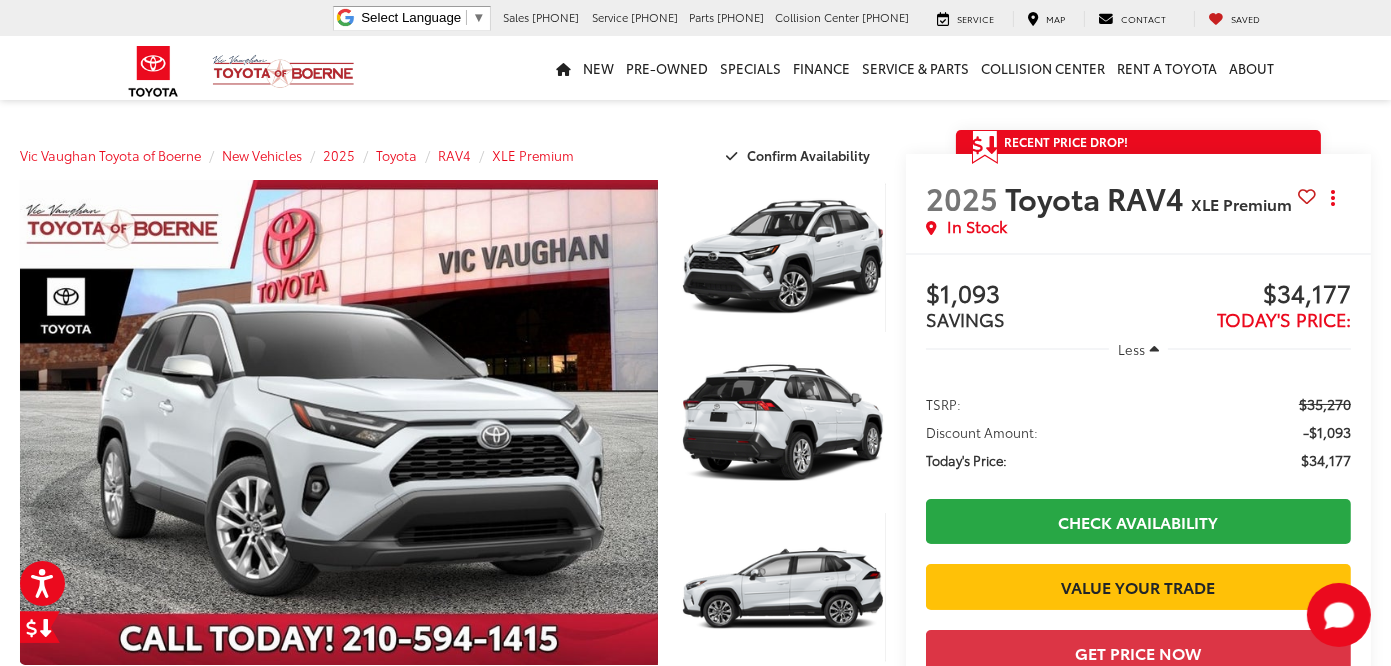 click on "TSRP:
$[PRICE]
Discount Amount:
$[PRICE]
Today's Price:
$[PRICE]" at bounding box center [1138, 430] 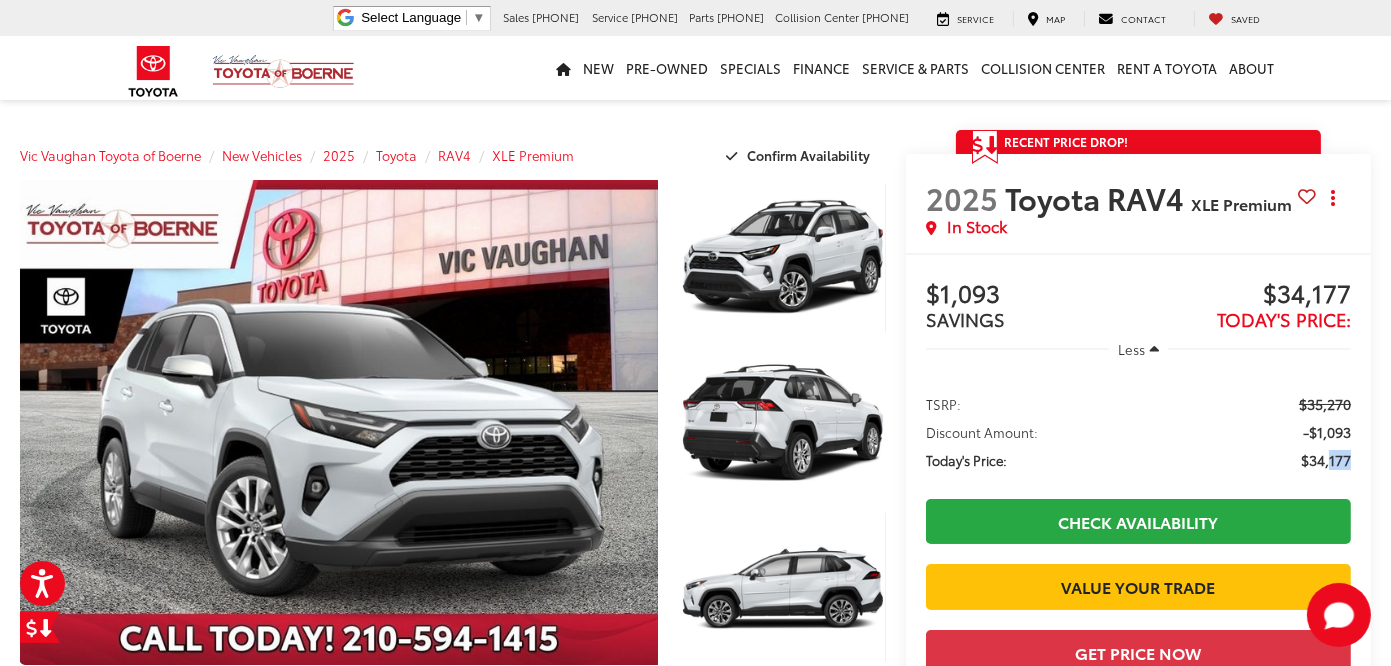 click on "TSRP:
$[PRICE]
Discount Amount:
$[PRICE]
Today's Price:
$[PRICE]" at bounding box center [1138, 430] 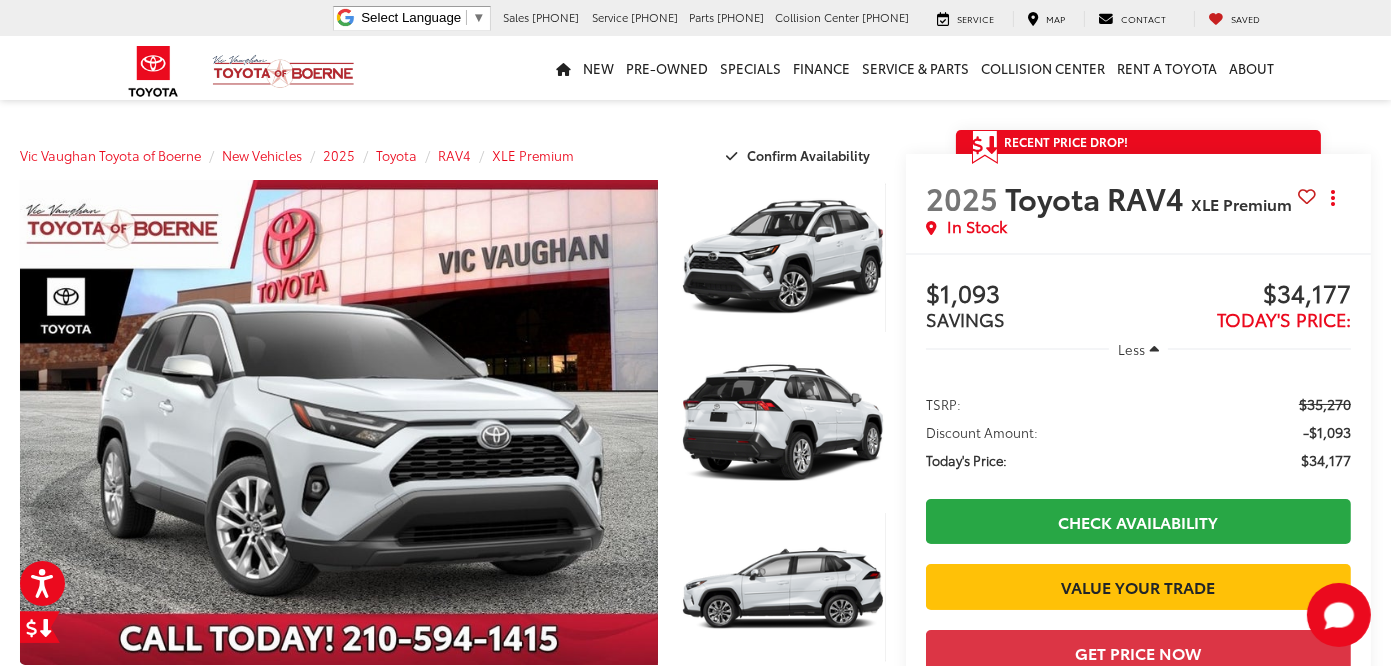 click on "TSRP:
$[PRICE]
Discount Amount:
$[PRICE]
Today's Price:
$[PRICE]" at bounding box center (1138, 430) 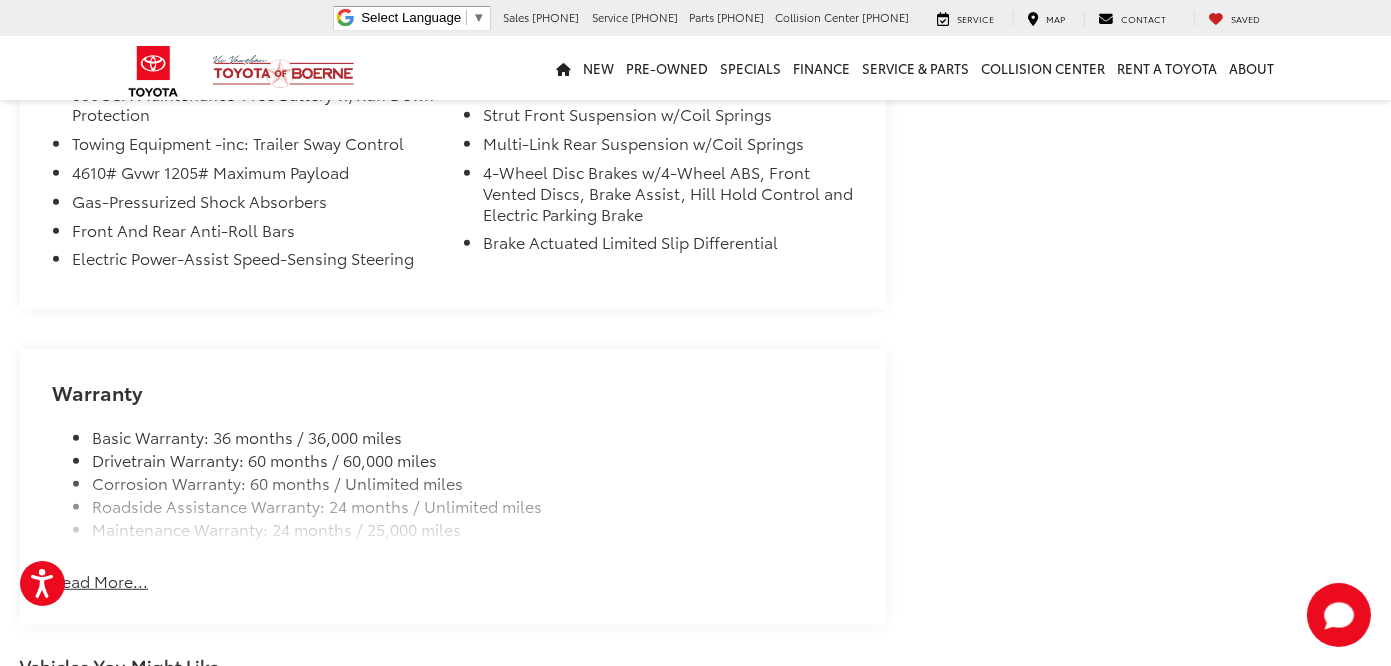 scroll, scrollTop: 2006, scrollLeft: 0, axis: vertical 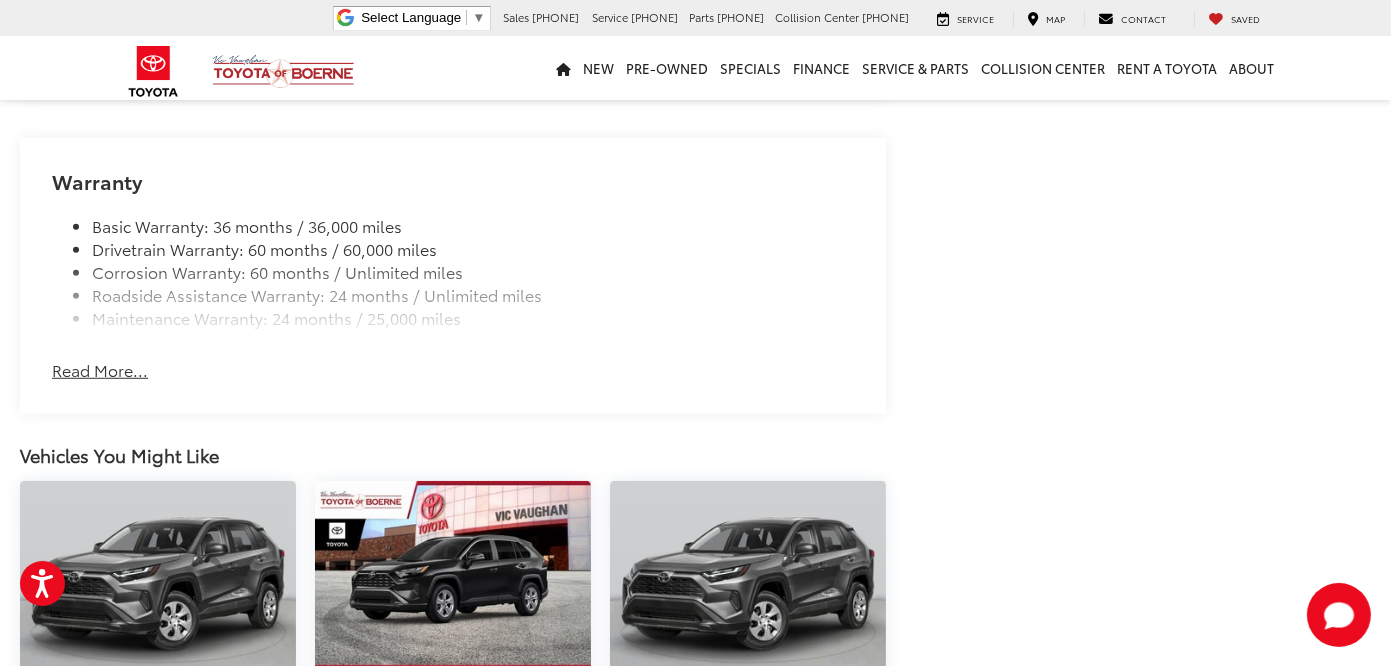 click on "Read More..." at bounding box center [100, 370] 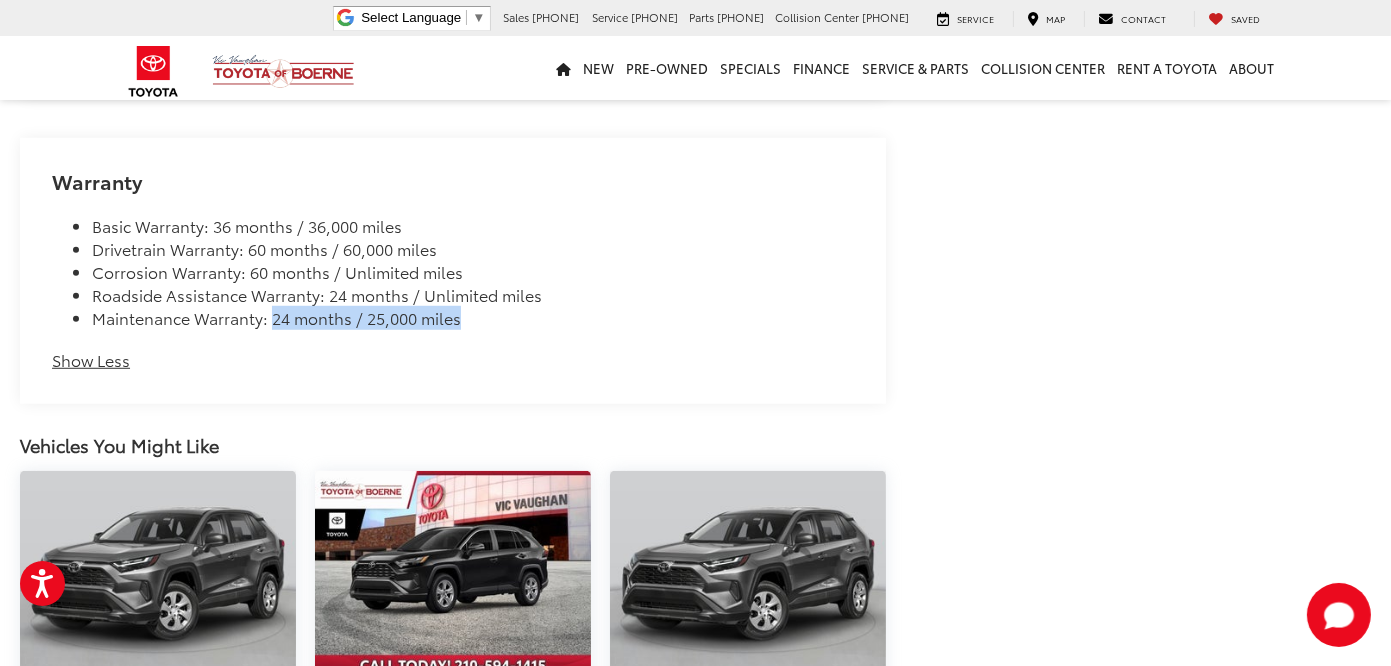 drag, startPoint x: 470, startPoint y: 385, endPoint x: 270, endPoint y: 388, distance: 200.02249 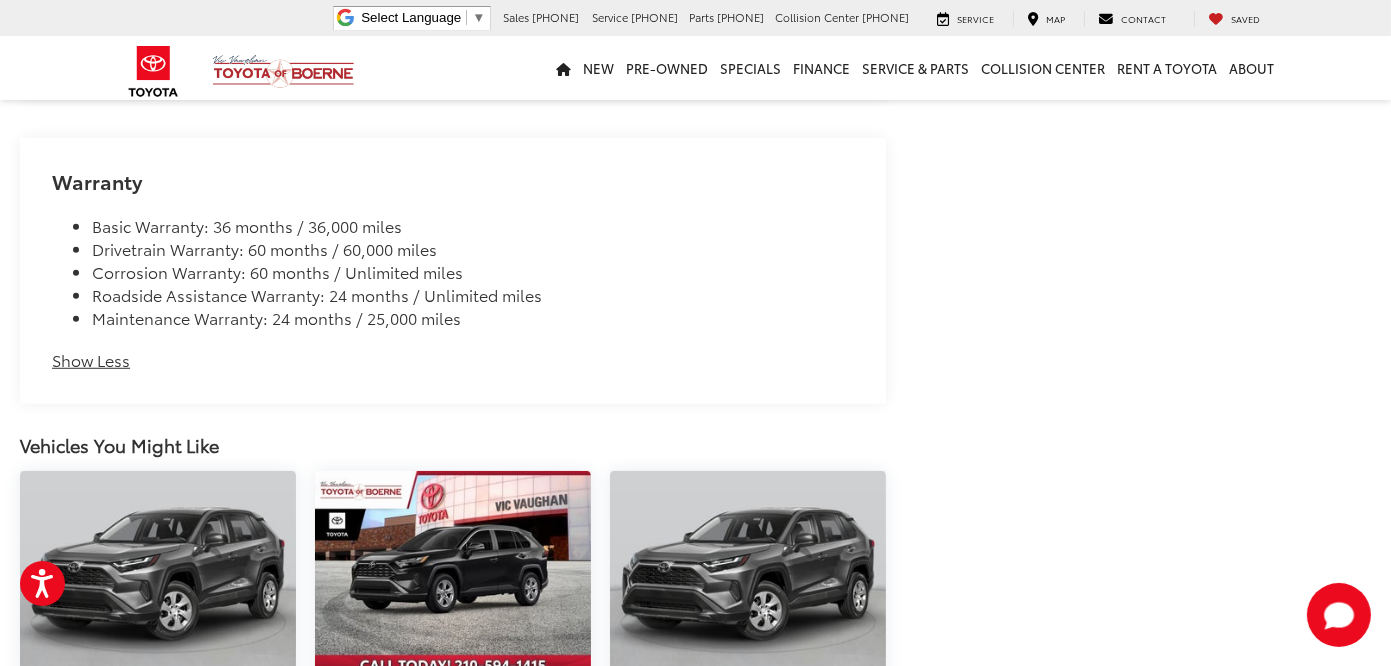 click on "Maintenance Warranty: 24 months / 25,000 miles" at bounding box center [473, 318] 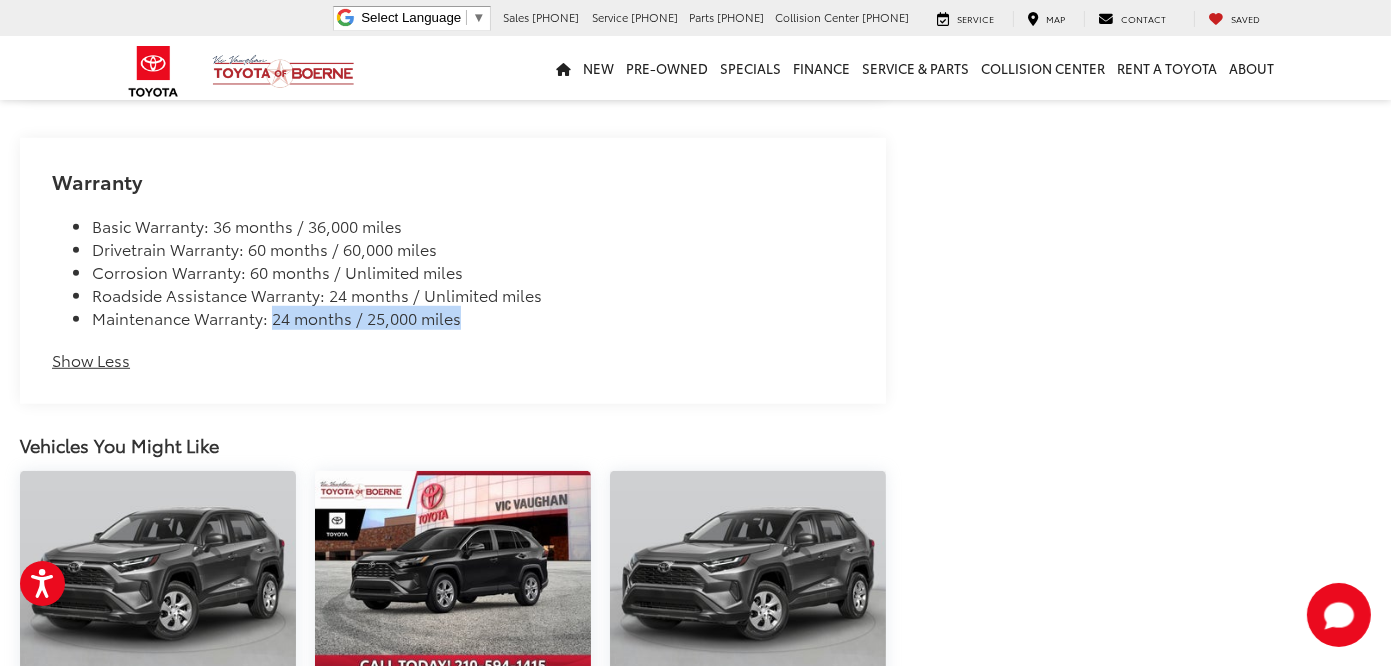 drag, startPoint x: 471, startPoint y: 387, endPoint x: 276, endPoint y: 397, distance: 195.25624 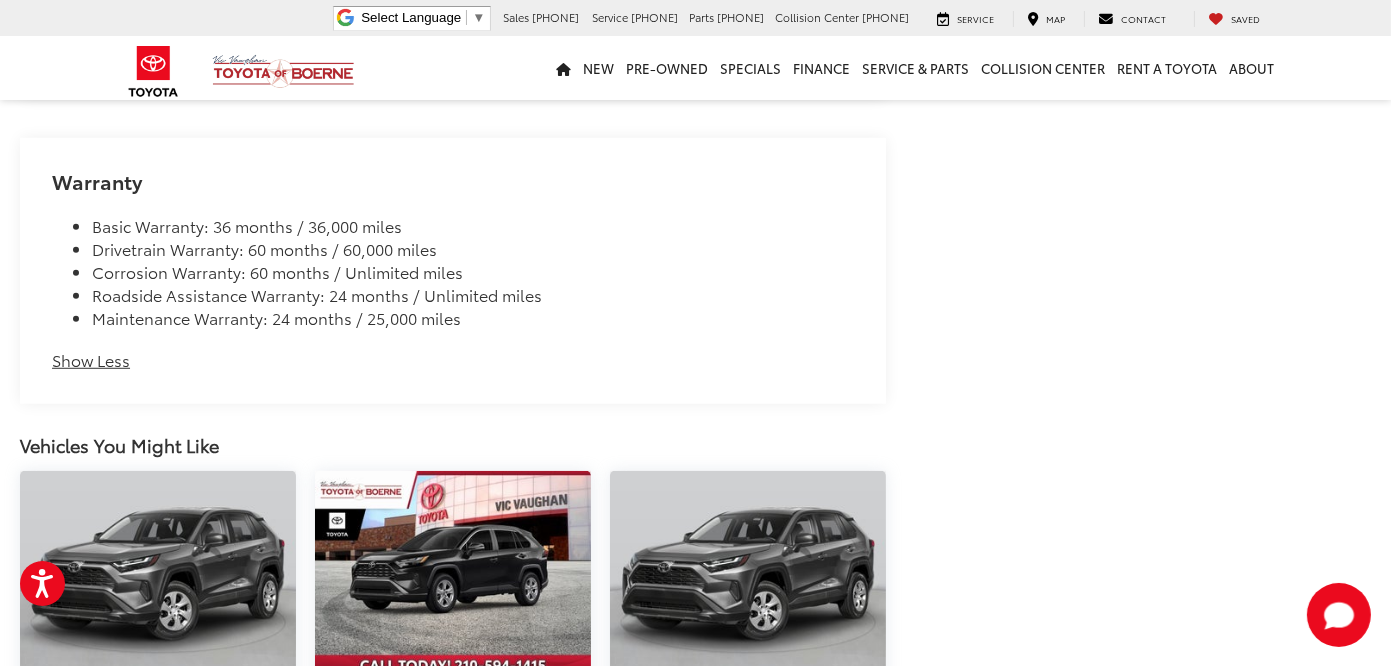 click on "Maintenance Warranty: 24 months / 25,000 miles" at bounding box center (473, 318) 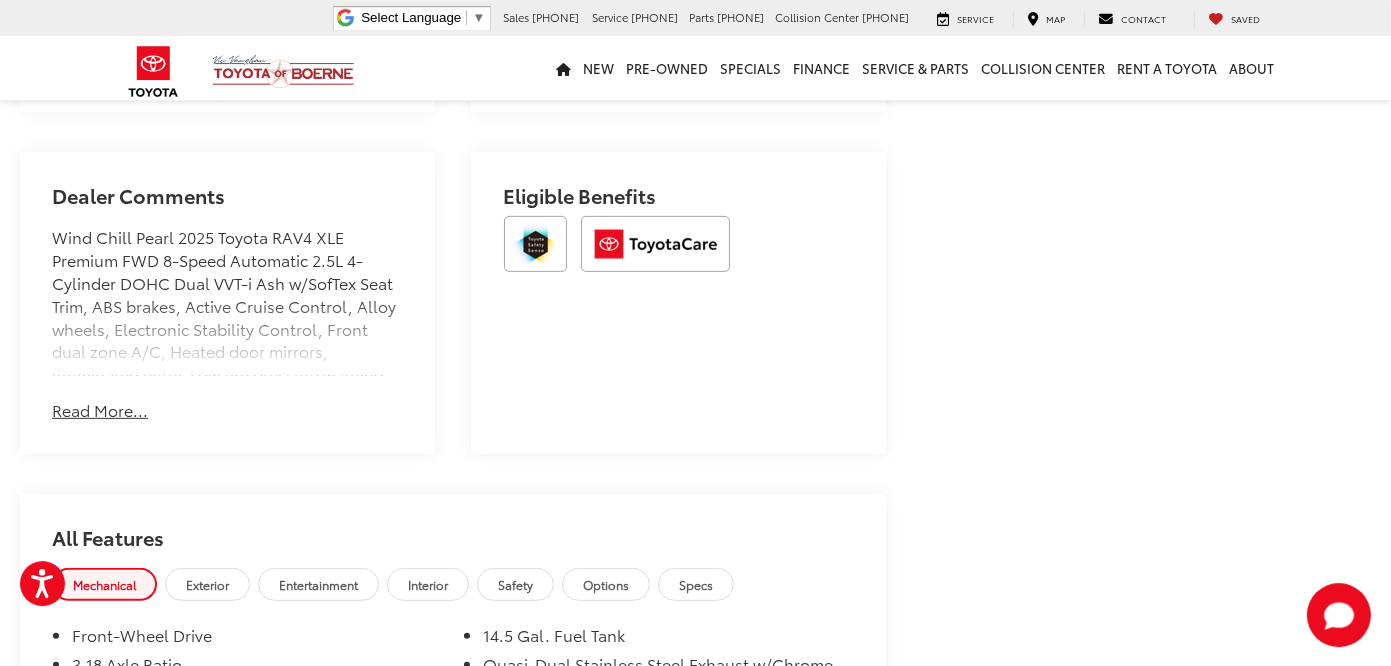 scroll, scrollTop: 1161, scrollLeft: 0, axis: vertical 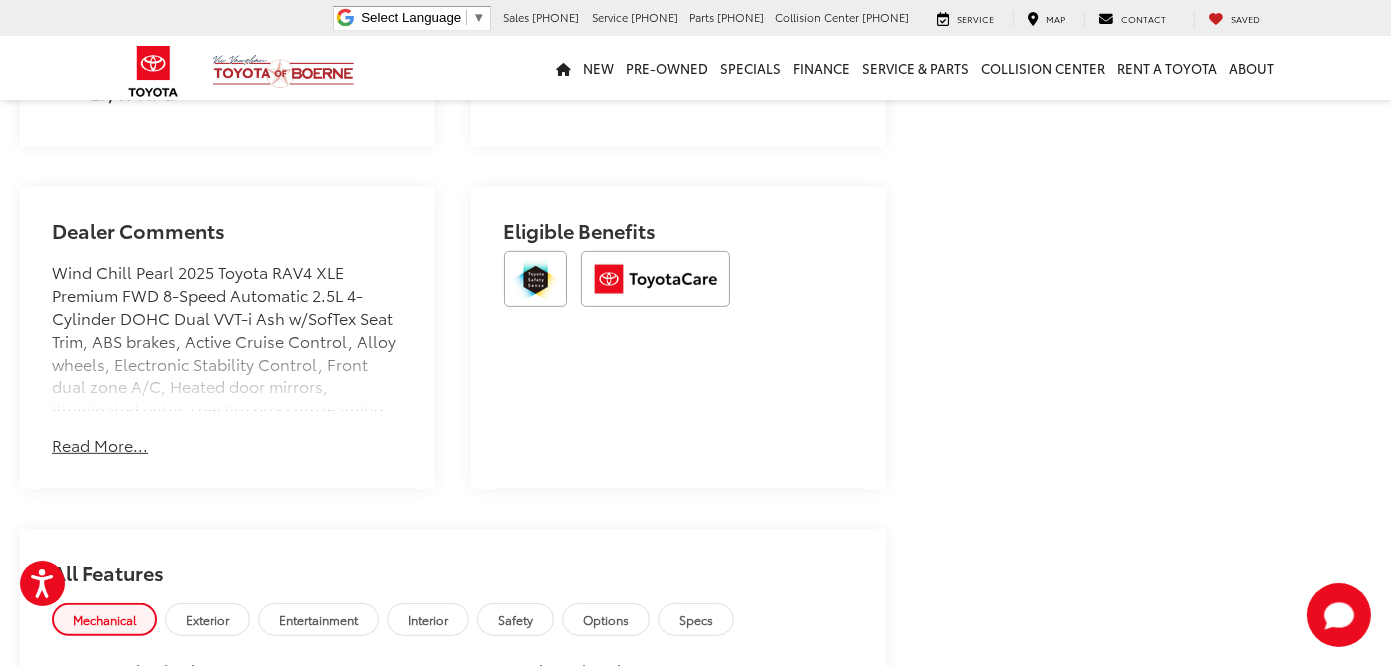 click on "Dealer Comments
Wind Chill Pearl 2025 Toyota RAV4 XLE Premium FWD 8-Speed Automatic 2.5L 4-Cylinder DOHC Dual VVT-i Ash w/SofTex Seat Trim, ABS brakes, Active Cruise Control, Alloy wheels, Electronic Stability Control, Front dual zone A/C, Heated door mirrors, Illuminated entry, Low tire pressure warning, Power Liftgate, Power moonroof, Remote keyless entry, Traction control.
Read More...
Hide Comments" at bounding box center (227, 338) 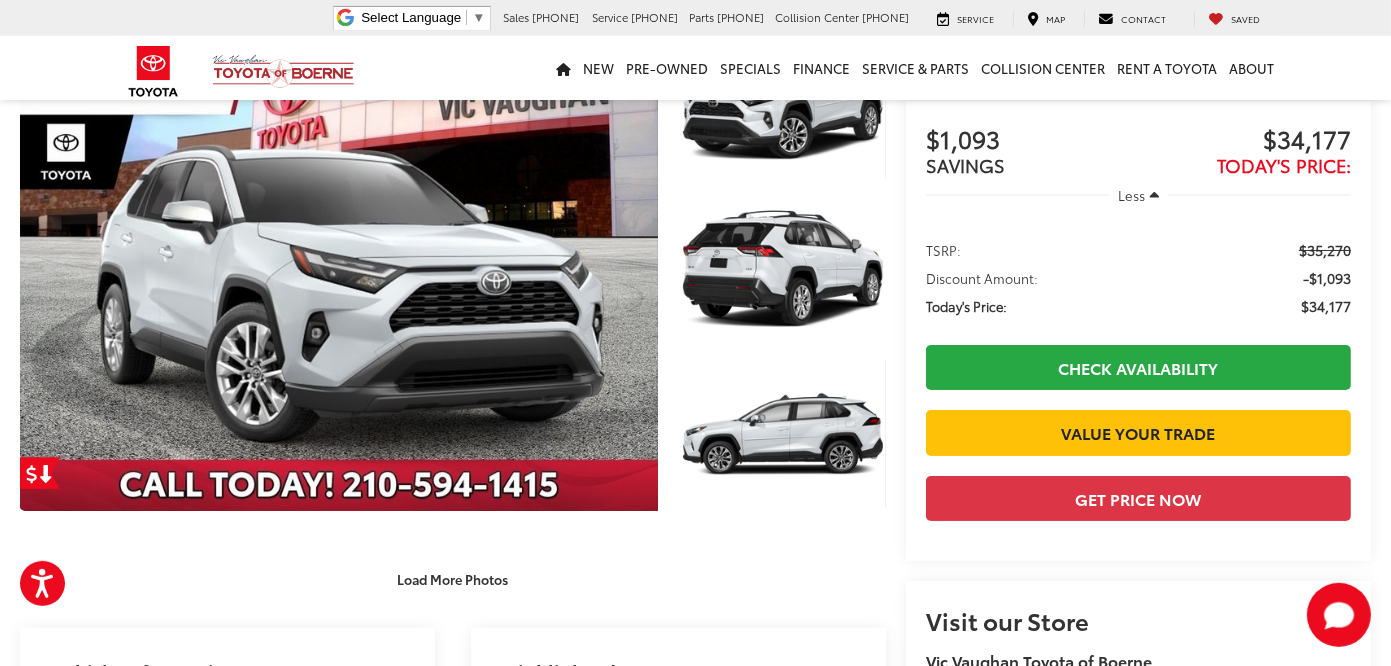 scroll, scrollTop: 211, scrollLeft: 0, axis: vertical 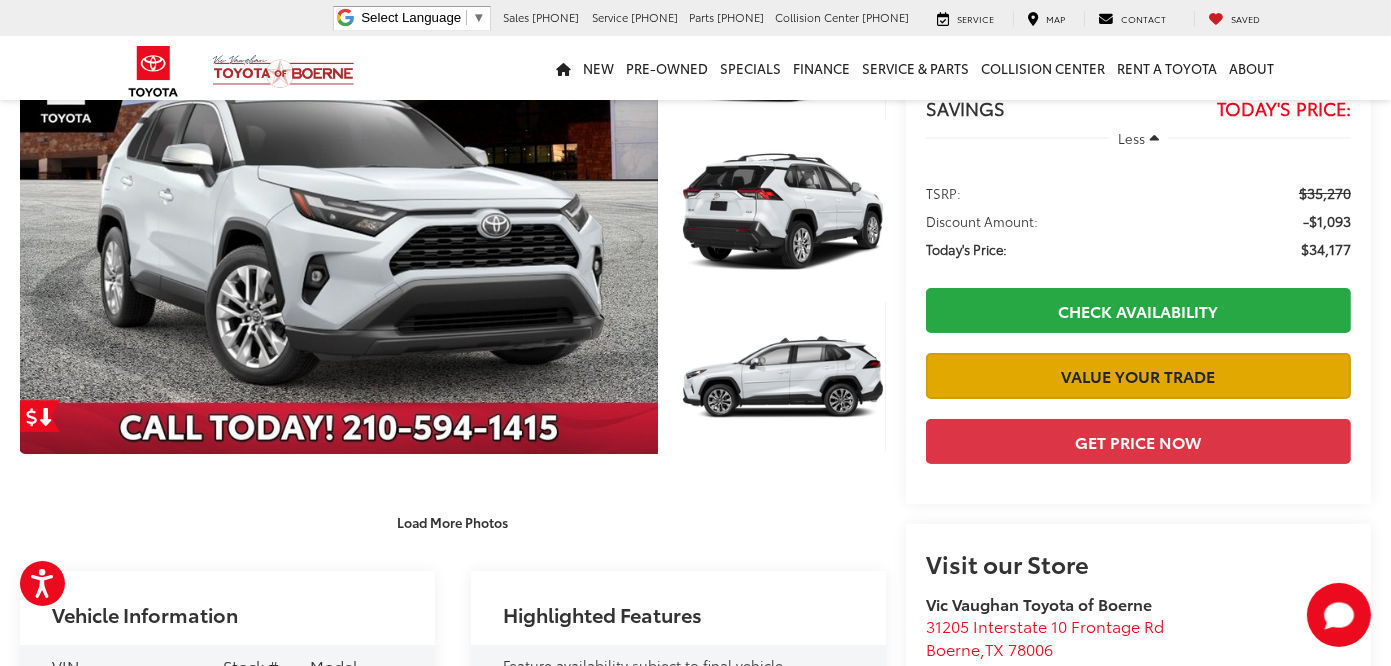 click on "Value Your Trade" at bounding box center [1138, 375] 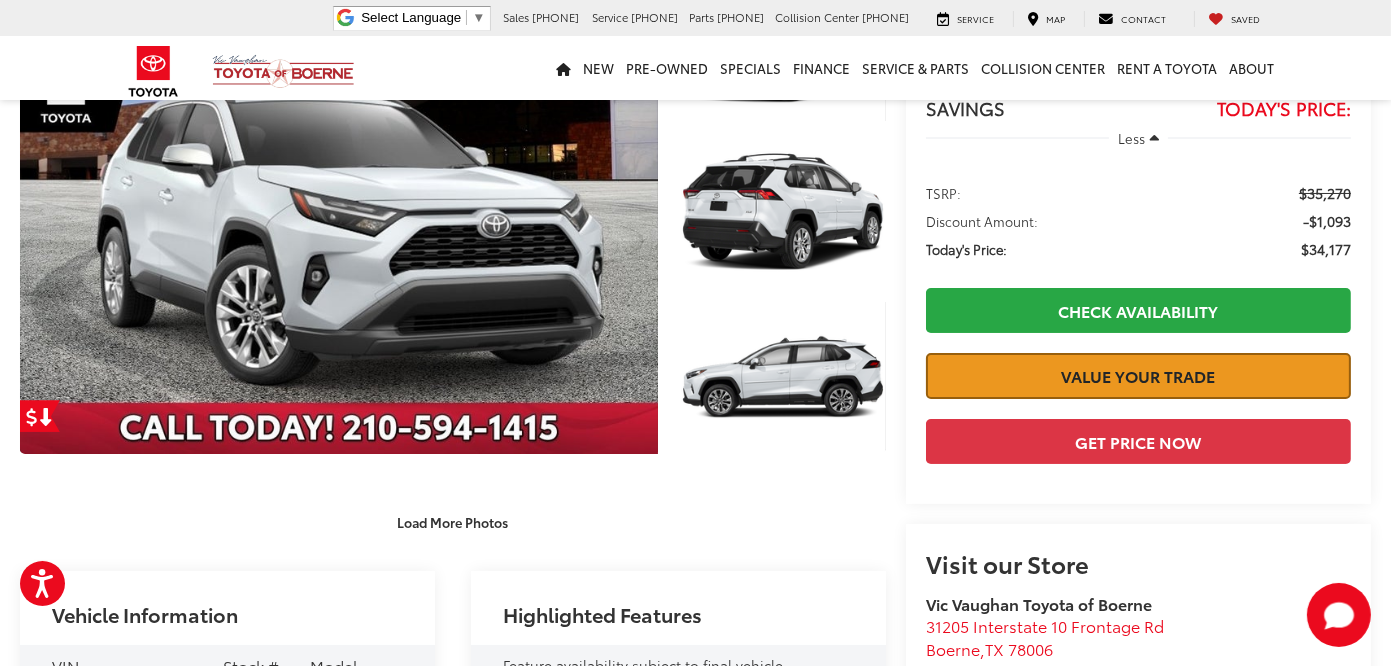 scroll, scrollTop: 0, scrollLeft: 0, axis: both 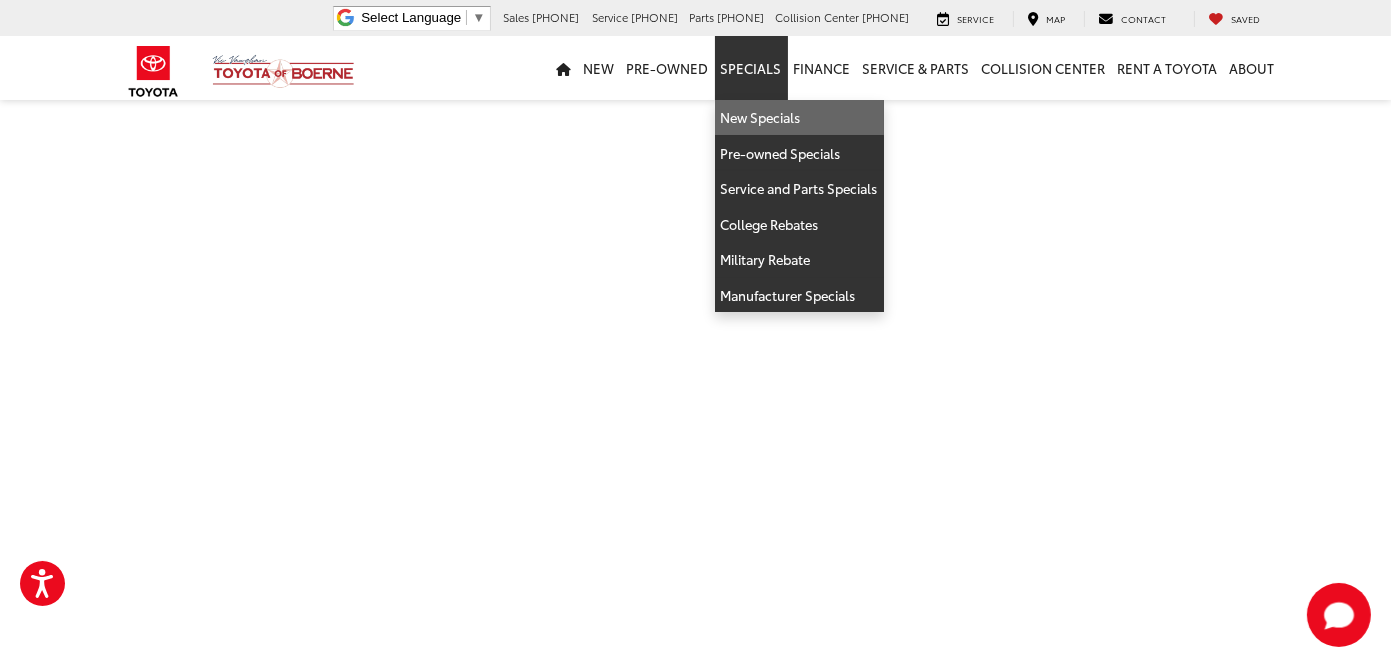 click on "New Specials" at bounding box center [799, 118] 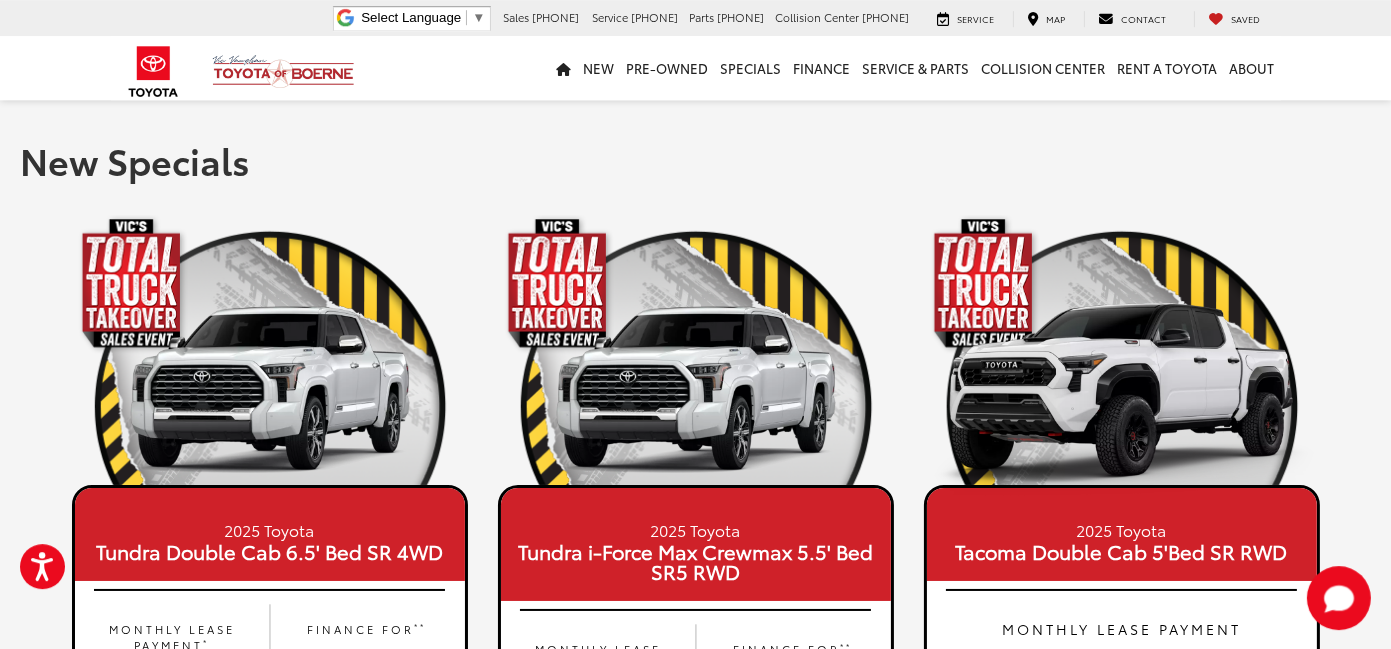 scroll, scrollTop: 0, scrollLeft: 0, axis: both 